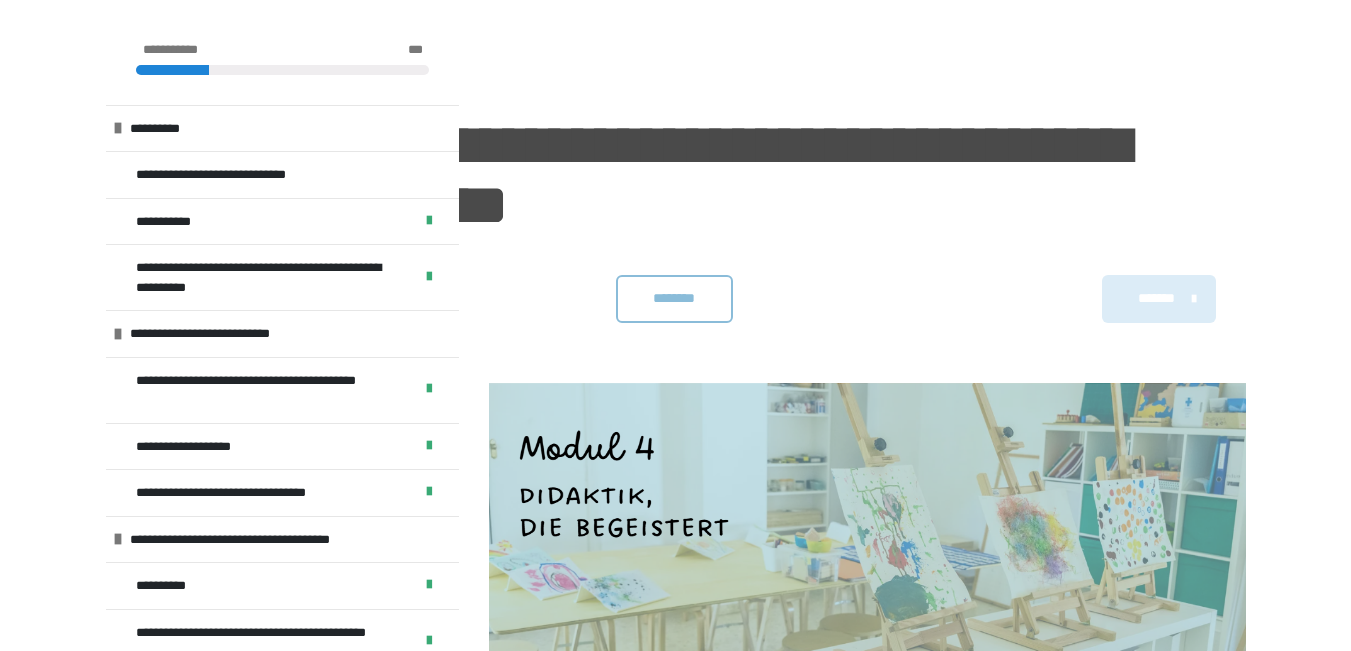 scroll, scrollTop: 1093, scrollLeft: 0, axis: vertical 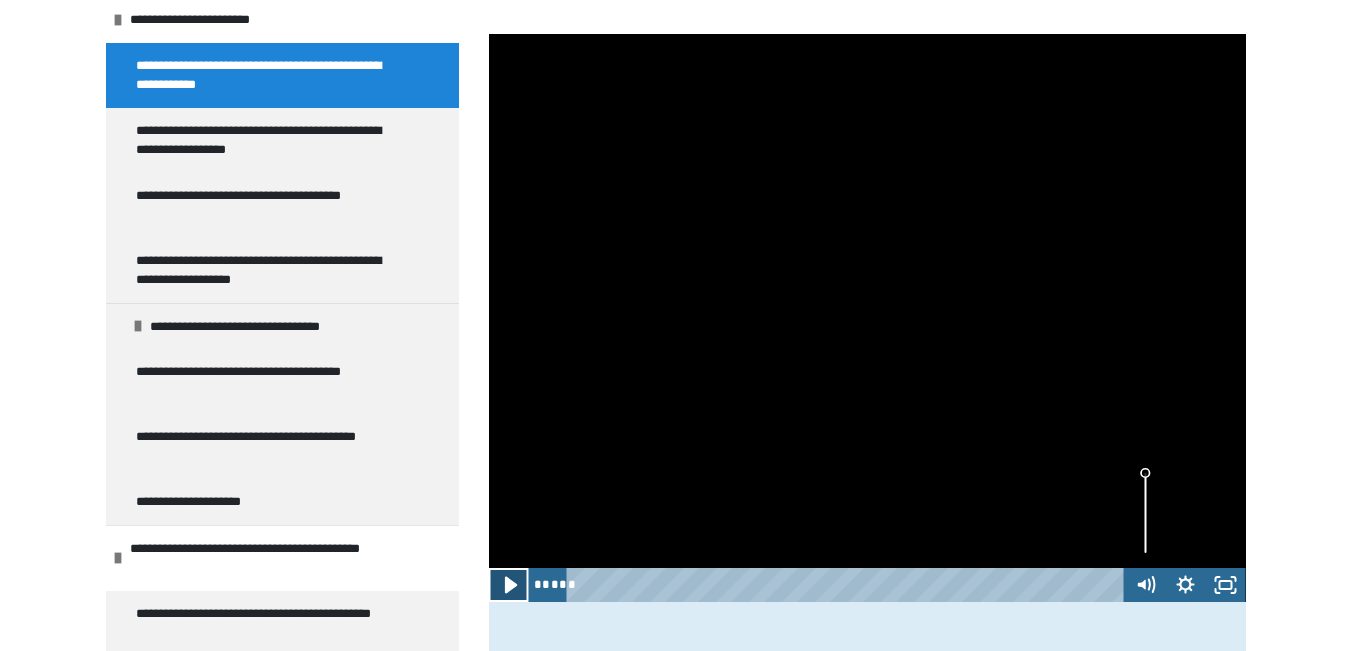 click 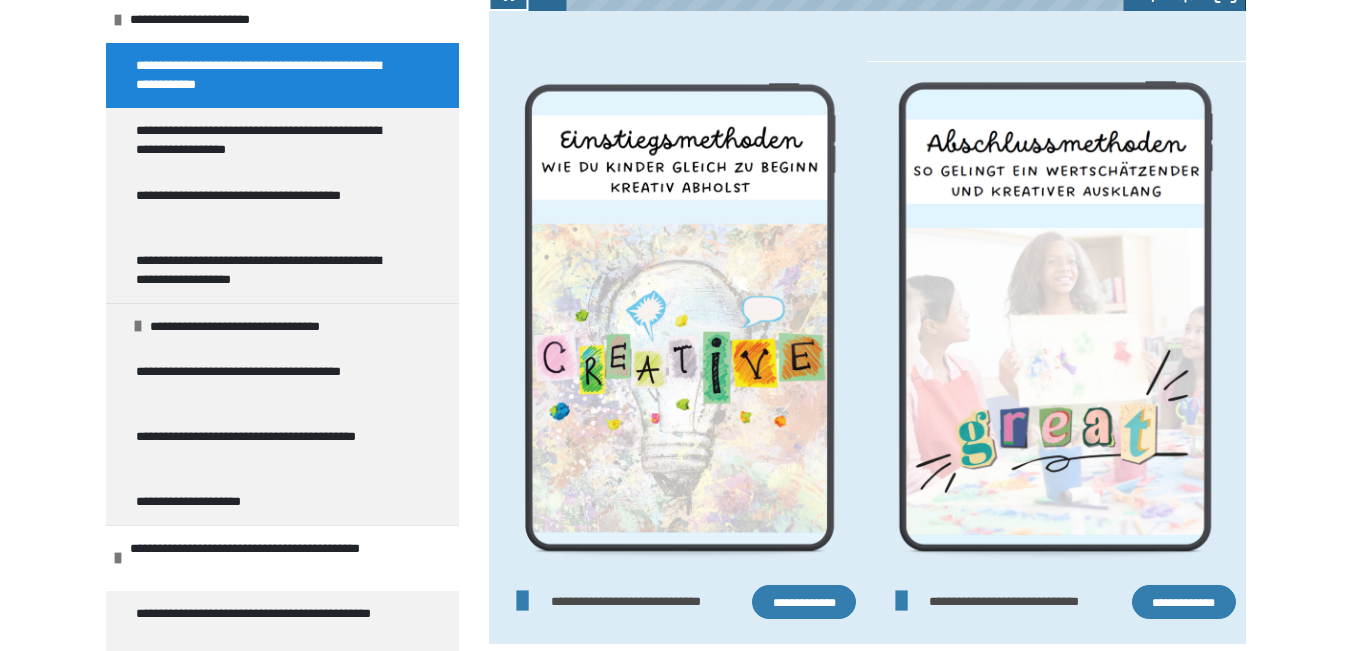 scroll, scrollTop: 1627, scrollLeft: 0, axis: vertical 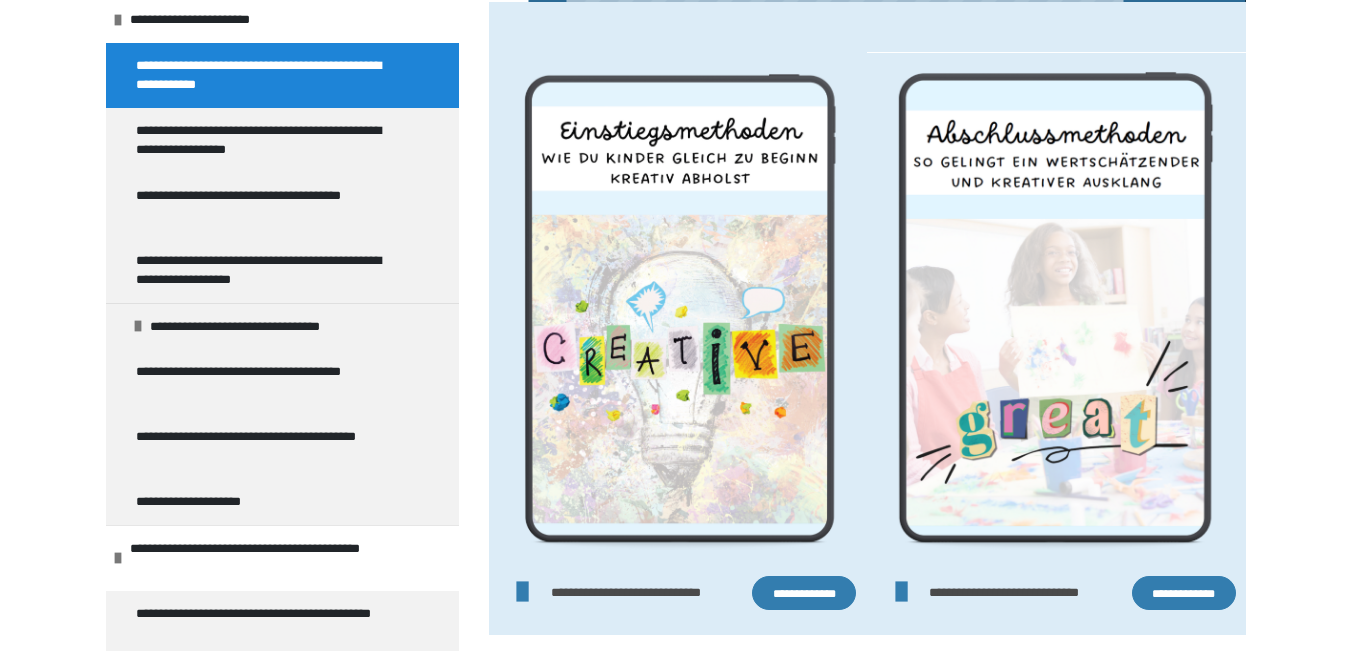 click on "**********" at bounding box center [804, 593] 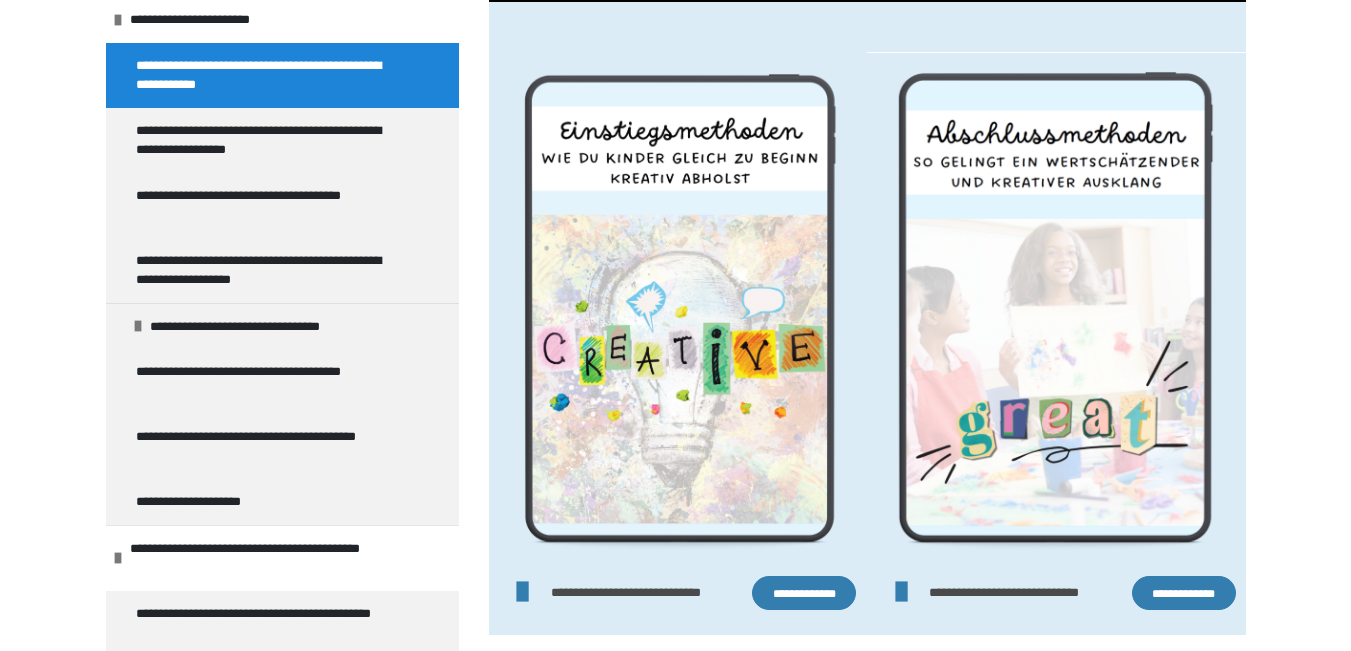click on "**********" at bounding box center [1184, 593] 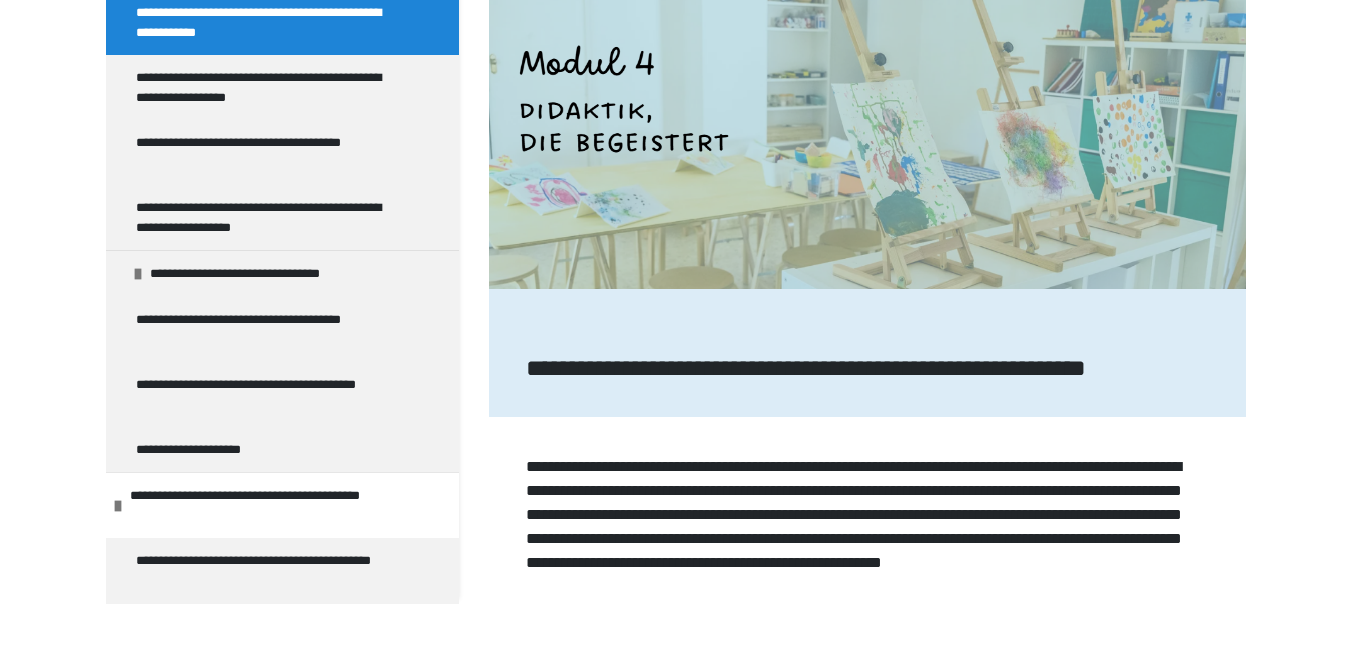 scroll, scrollTop: 68, scrollLeft: 0, axis: vertical 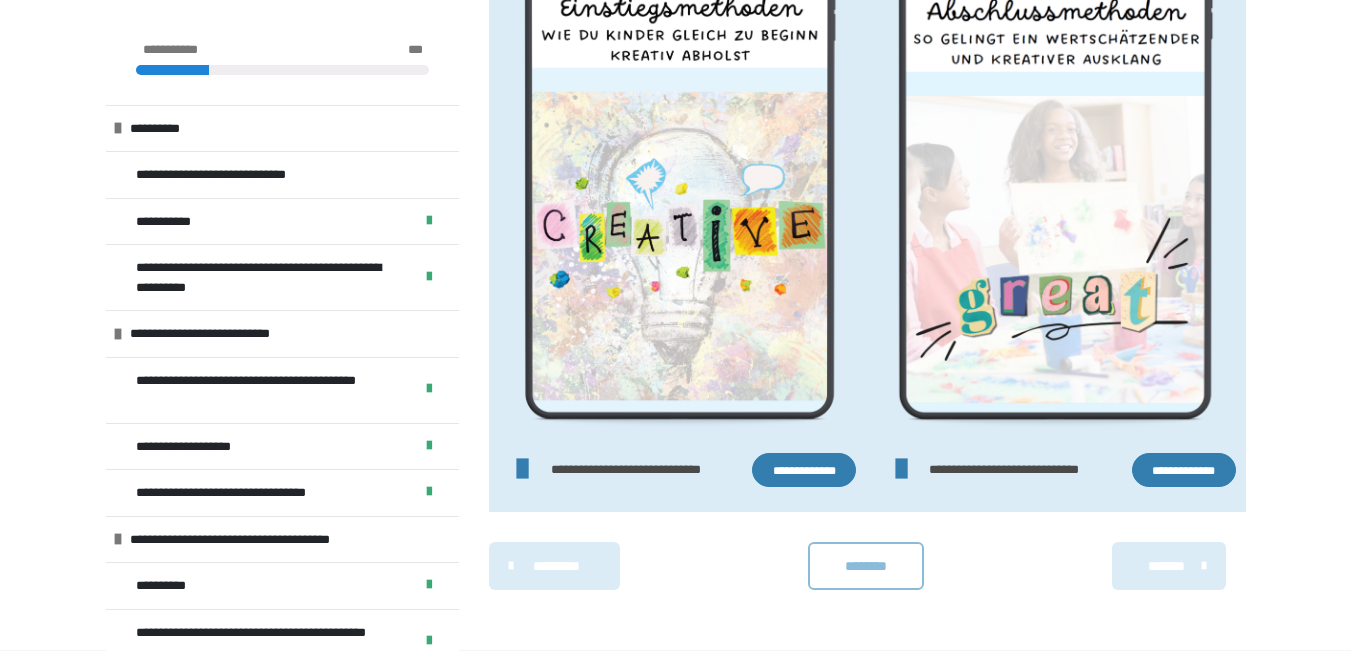 click on "********" at bounding box center (866, 566) 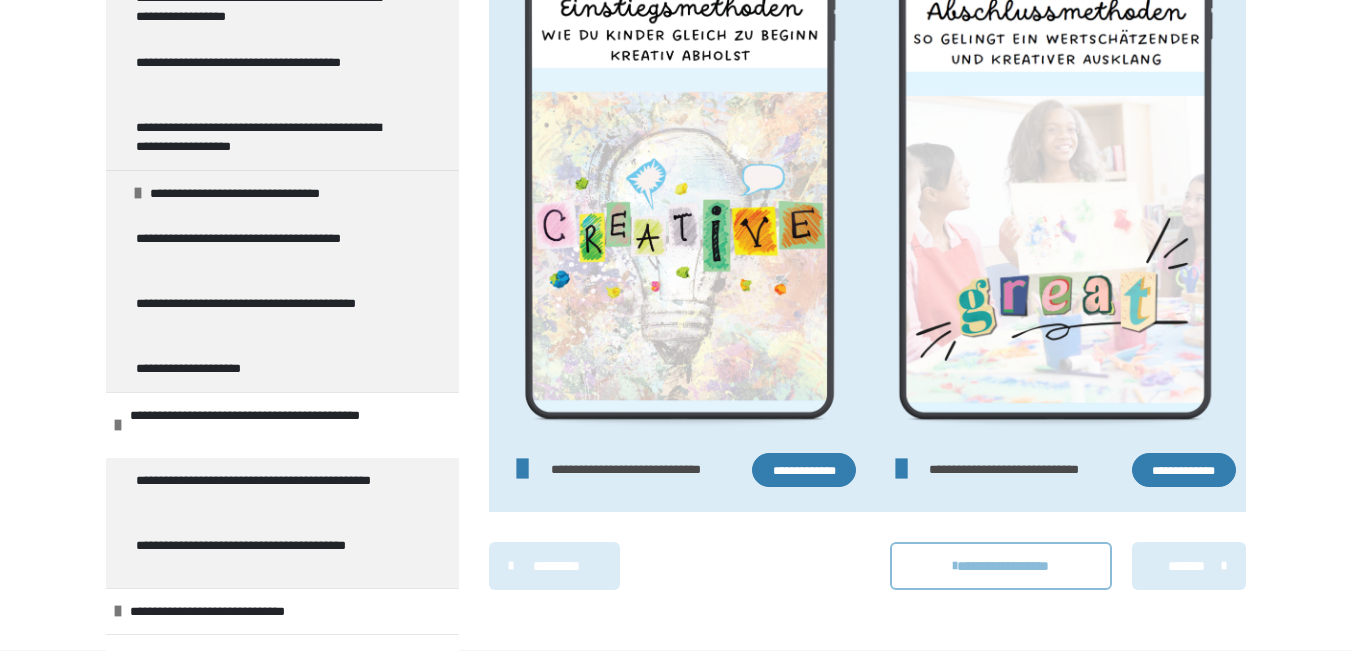 scroll, scrollTop: 1156, scrollLeft: 0, axis: vertical 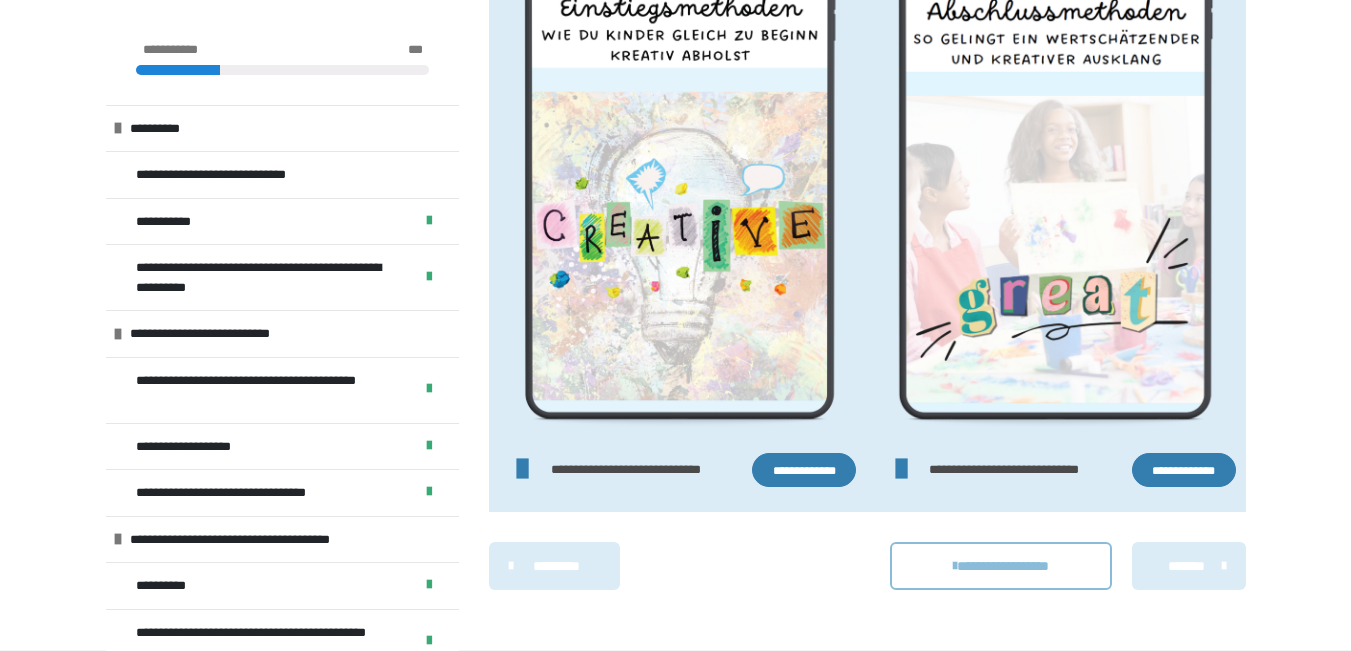 drag, startPoint x: 1190, startPoint y: 567, endPoint x: 1187, endPoint y: 577, distance: 10.440307 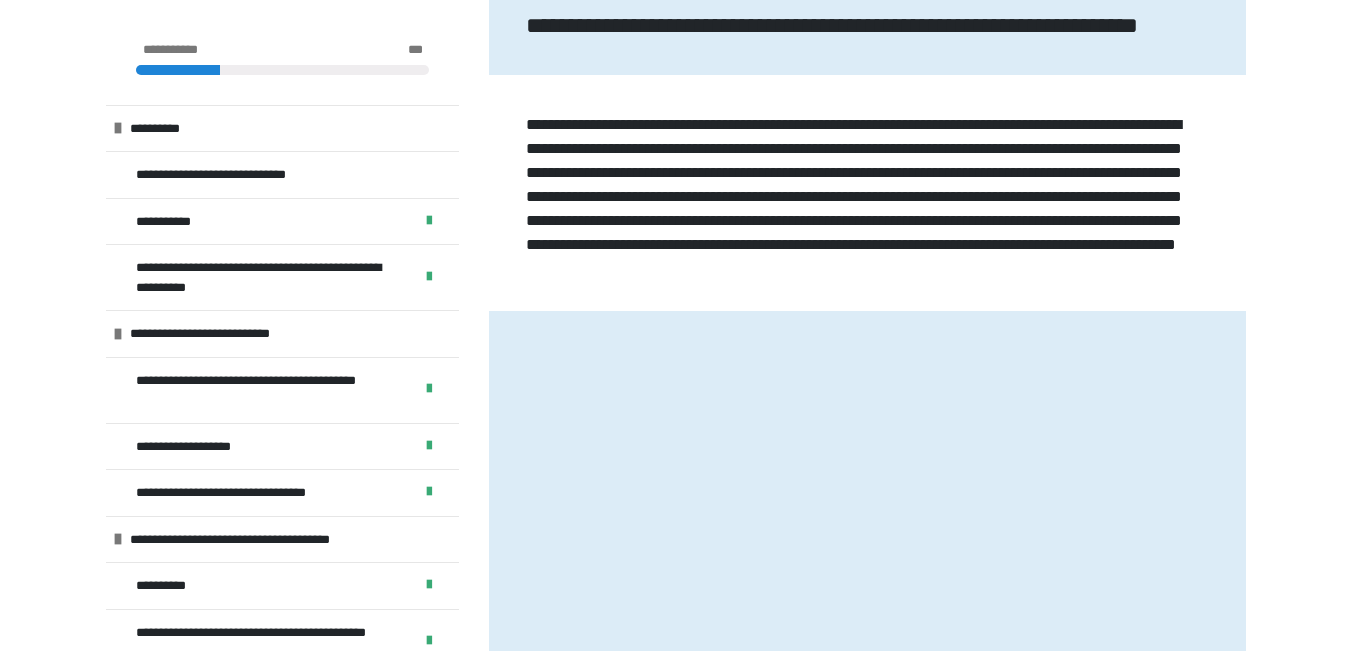 scroll, scrollTop: 764, scrollLeft: 0, axis: vertical 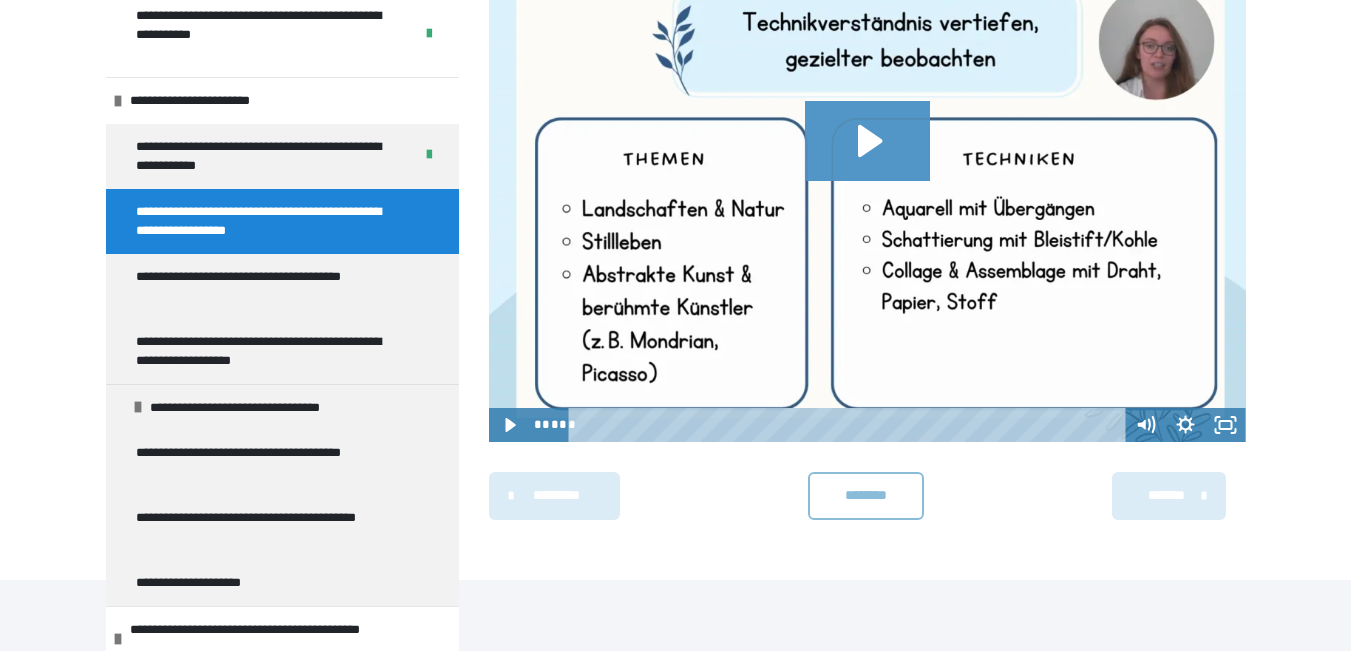 click 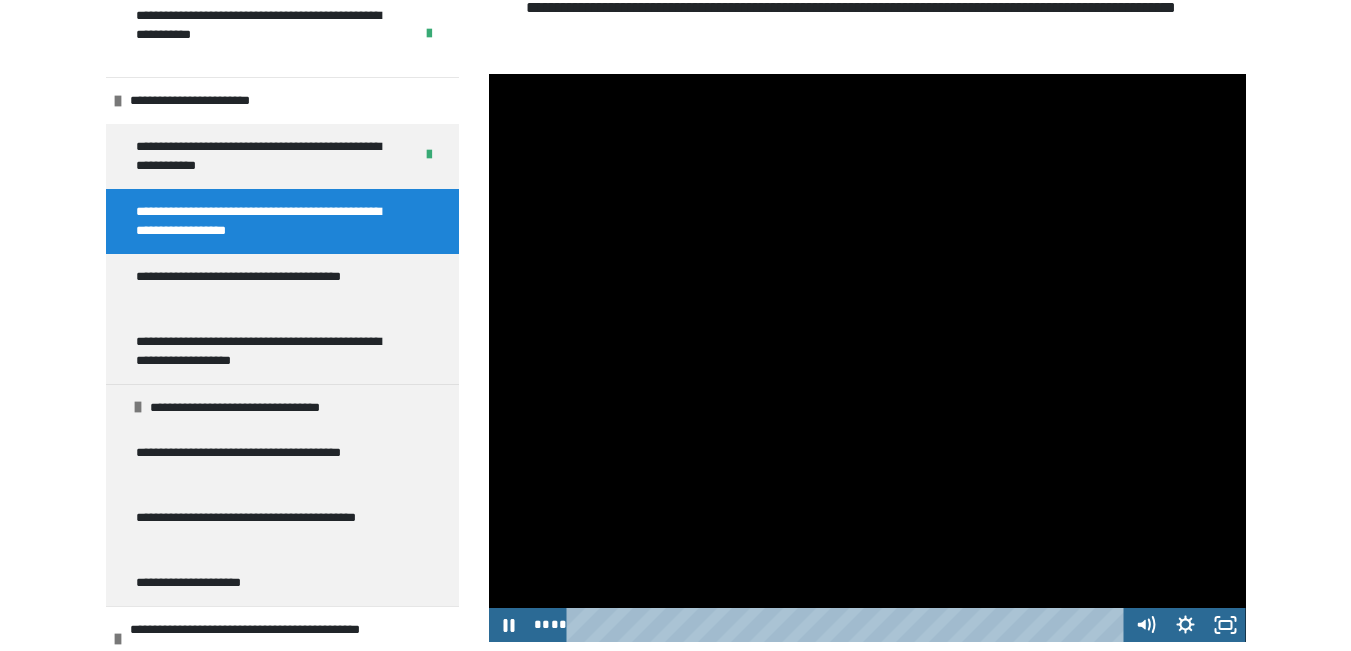 scroll, scrollTop: 1201, scrollLeft: 0, axis: vertical 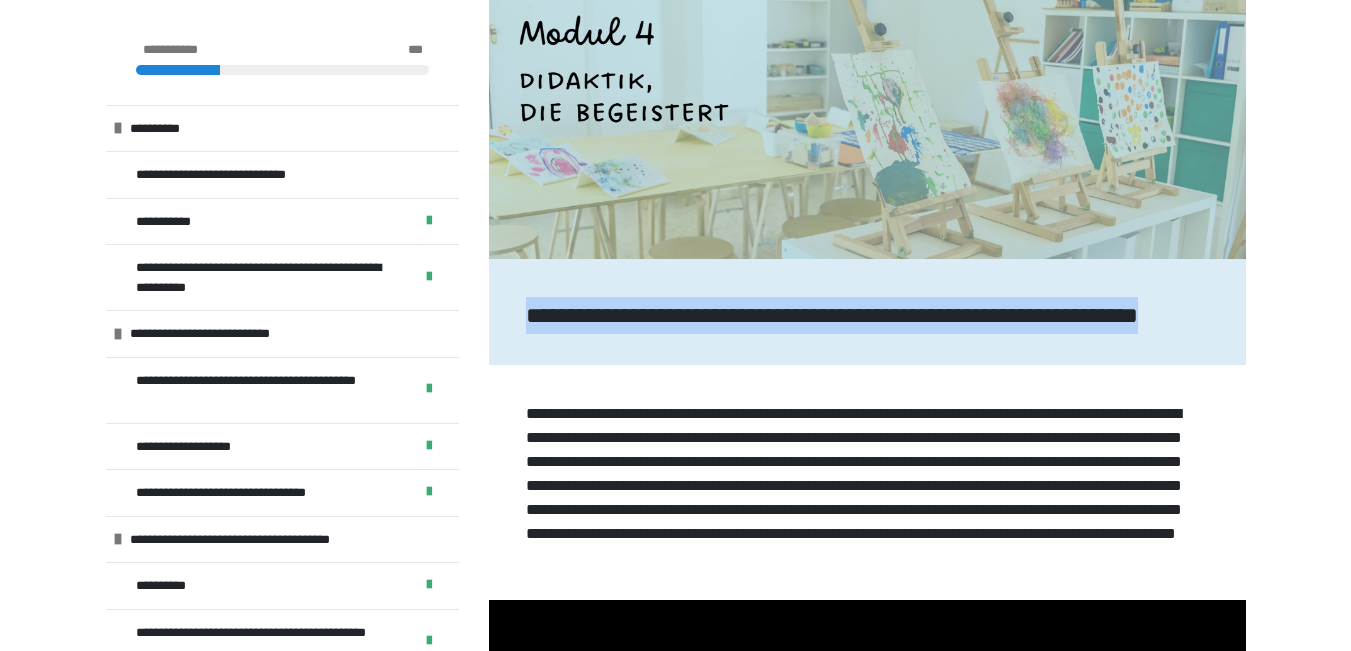 drag, startPoint x: 529, startPoint y: 316, endPoint x: 1171, endPoint y: 316, distance: 642 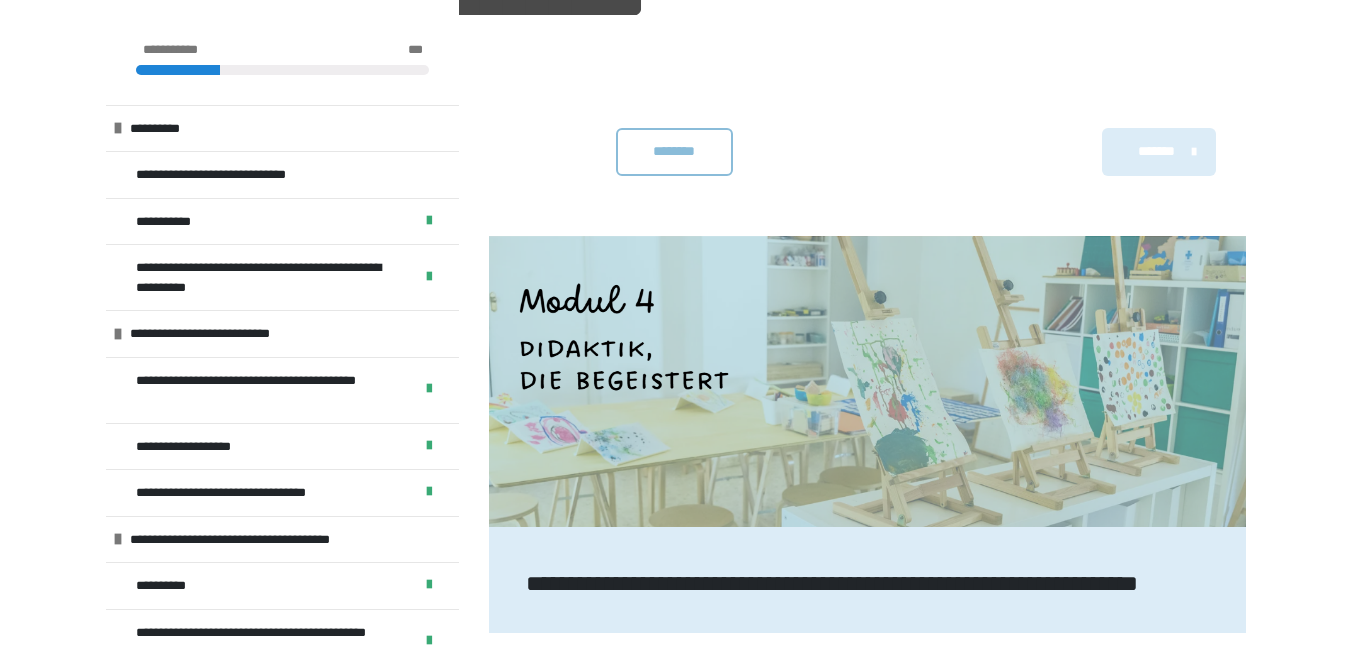 scroll, scrollTop: 1201, scrollLeft: 0, axis: vertical 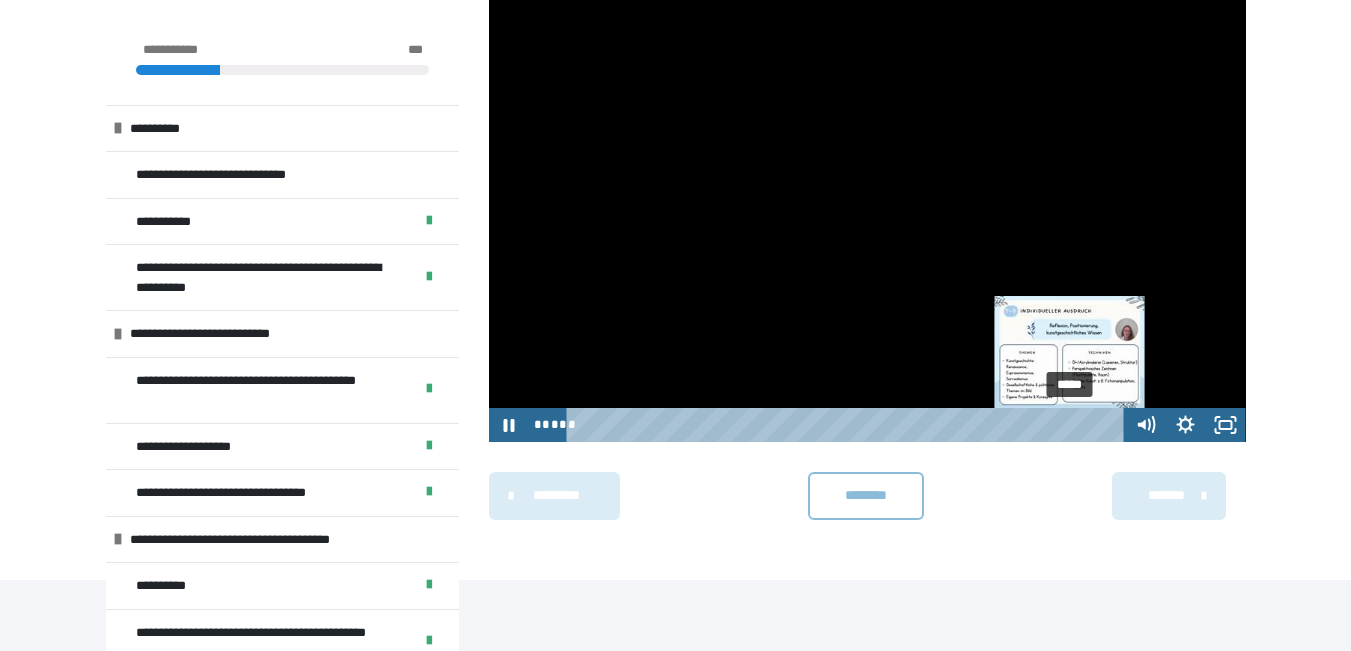 drag, startPoint x: 1029, startPoint y: 495, endPoint x: 1071, endPoint y: 499, distance: 42.190044 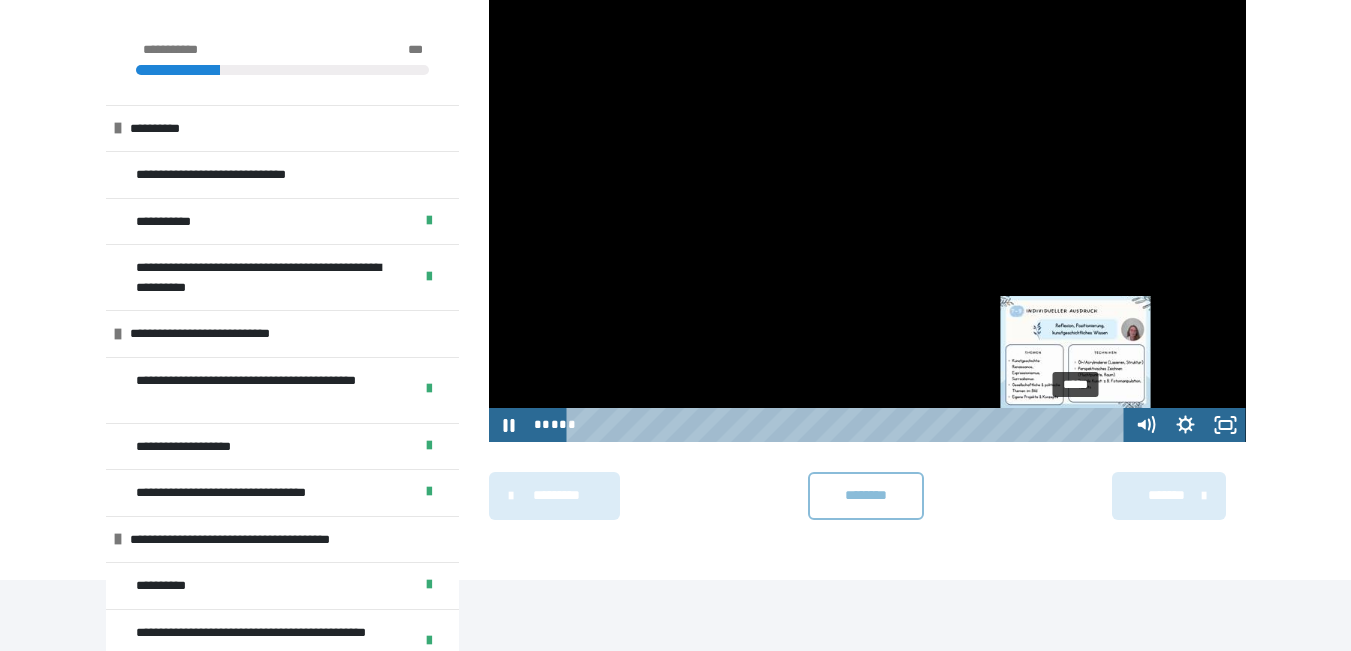 click at bounding box center (1074, 424) 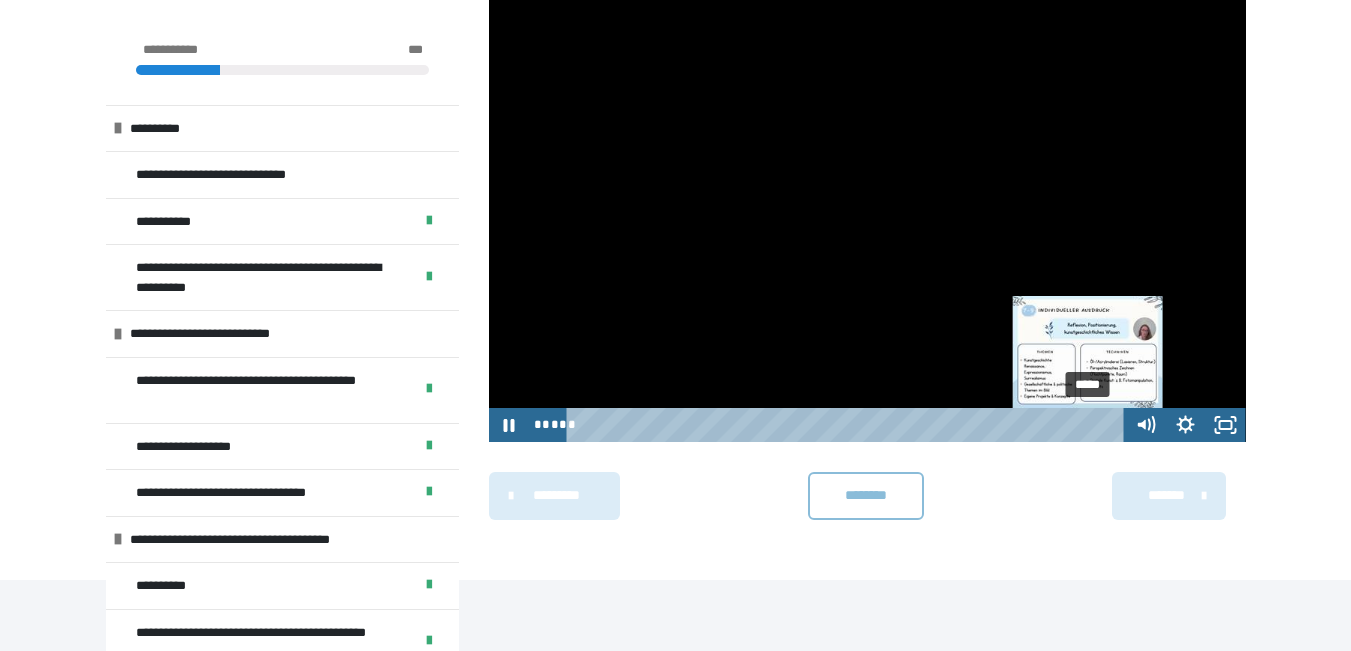 drag, startPoint x: 1077, startPoint y: 493, endPoint x: 1089, endPoint y: 493, distance: 12 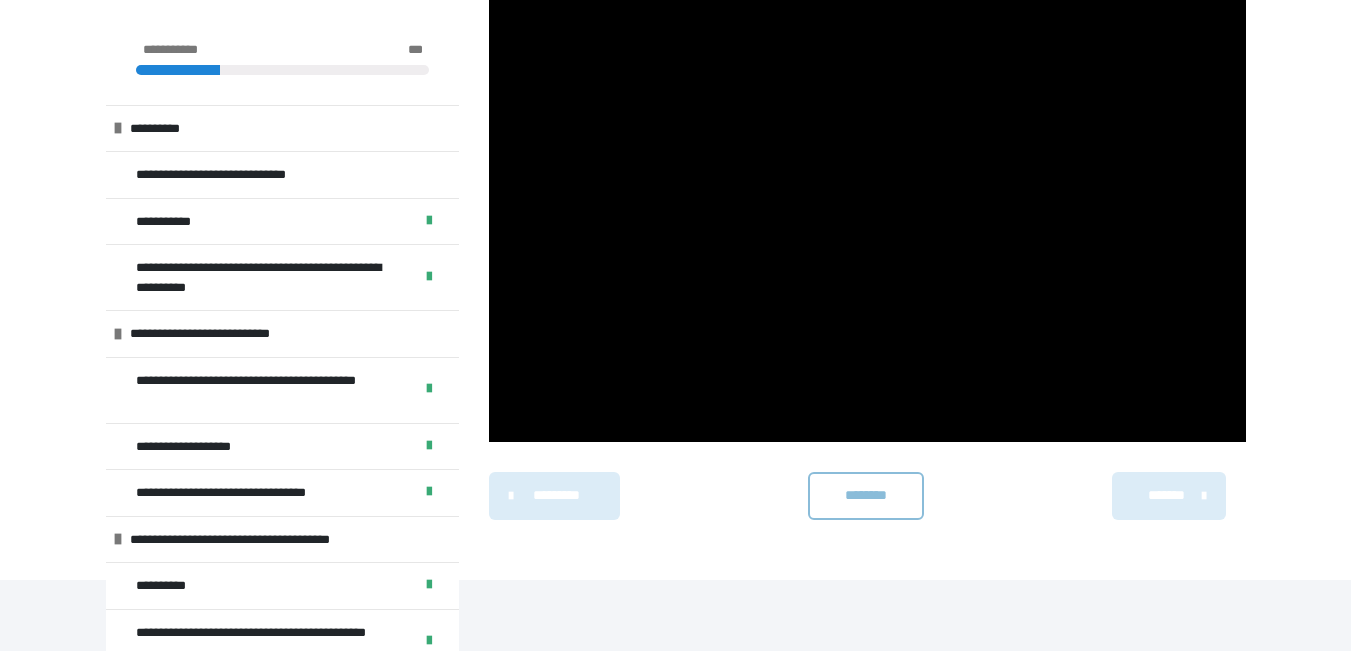 scroll, scrollTop: 1114, scrollLeft: 0, axis: vertical 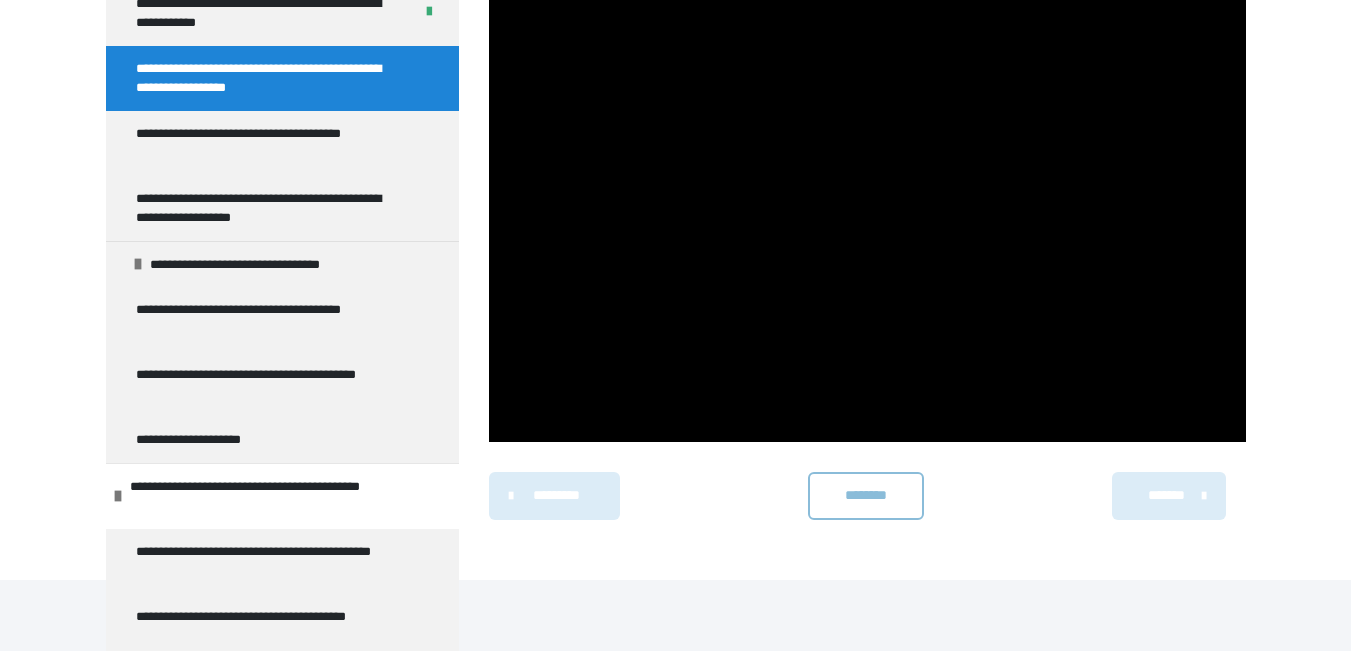 click on "********" at bounding box center [866, 495] 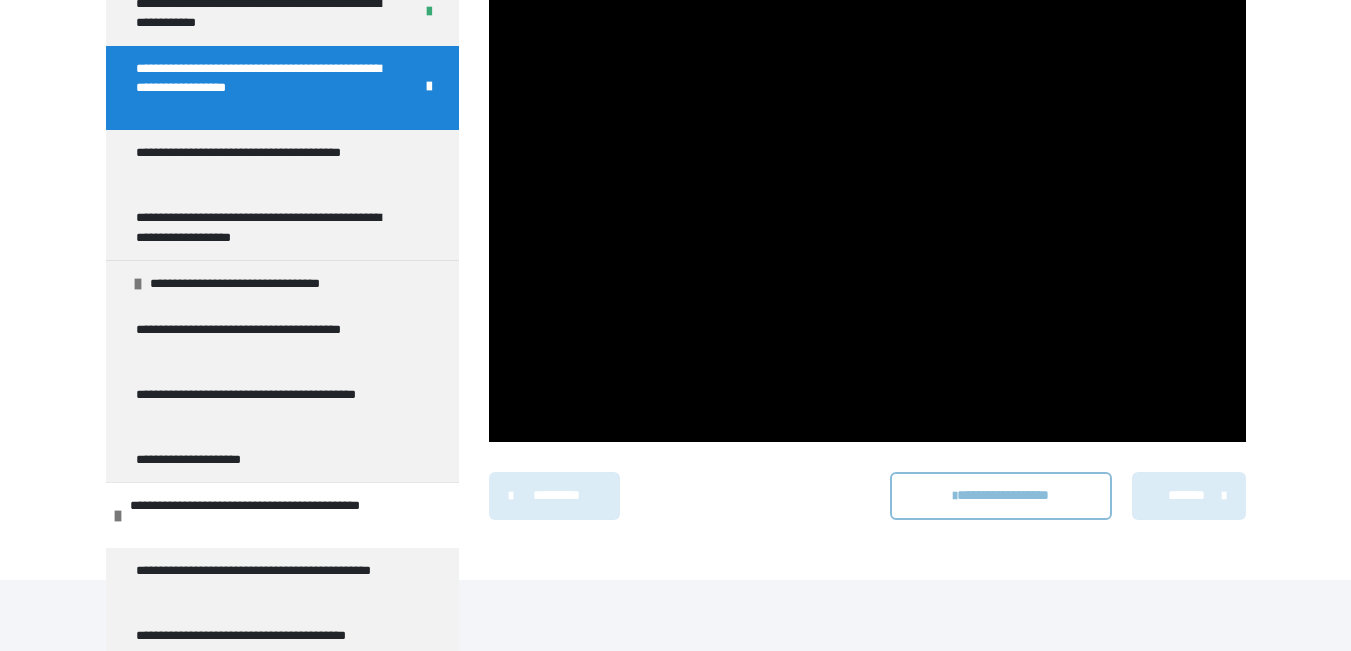 click at bounding box center [1224, 496] 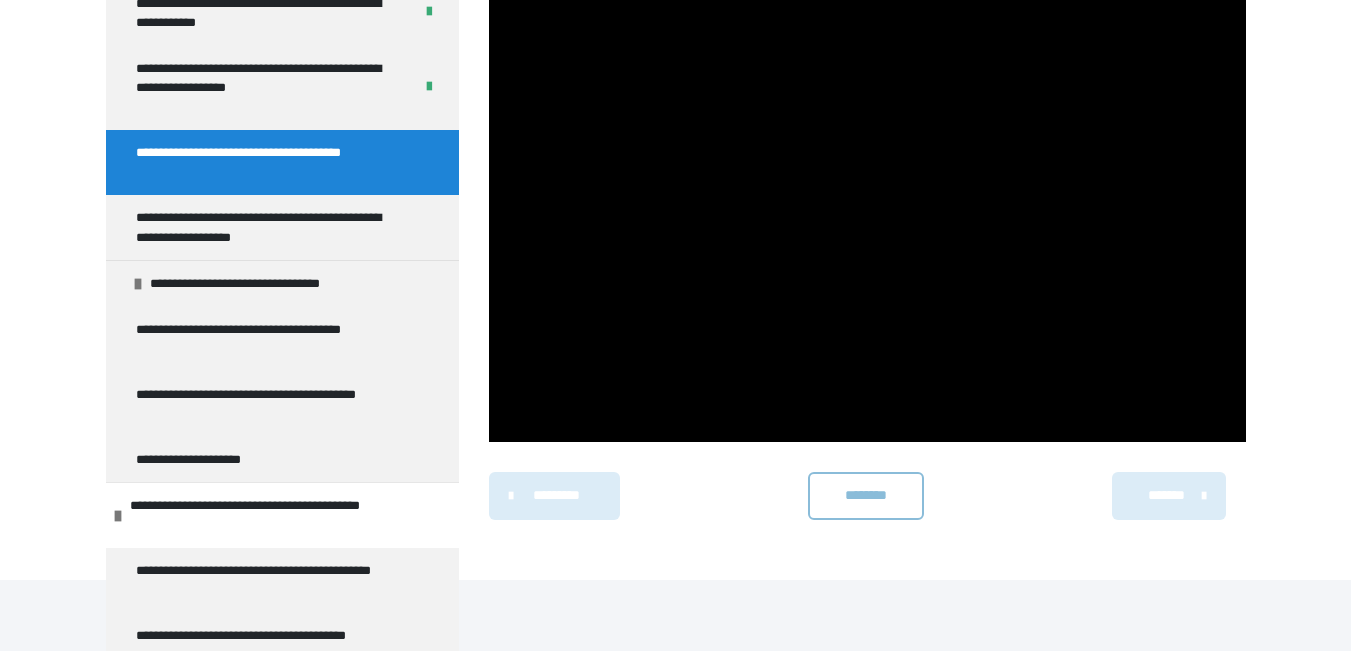 scroll, scrollTop: 1141, scrollLeft: 0, axis: vertical 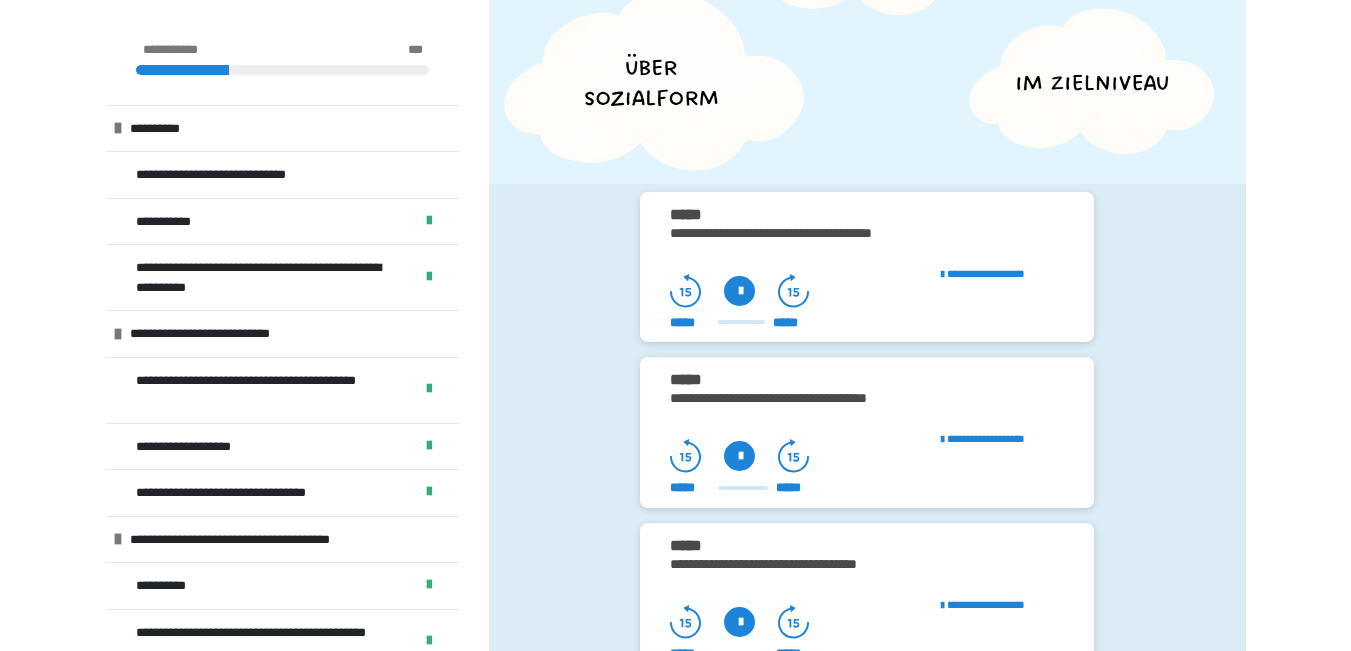 click at bounding box center [739, 291] 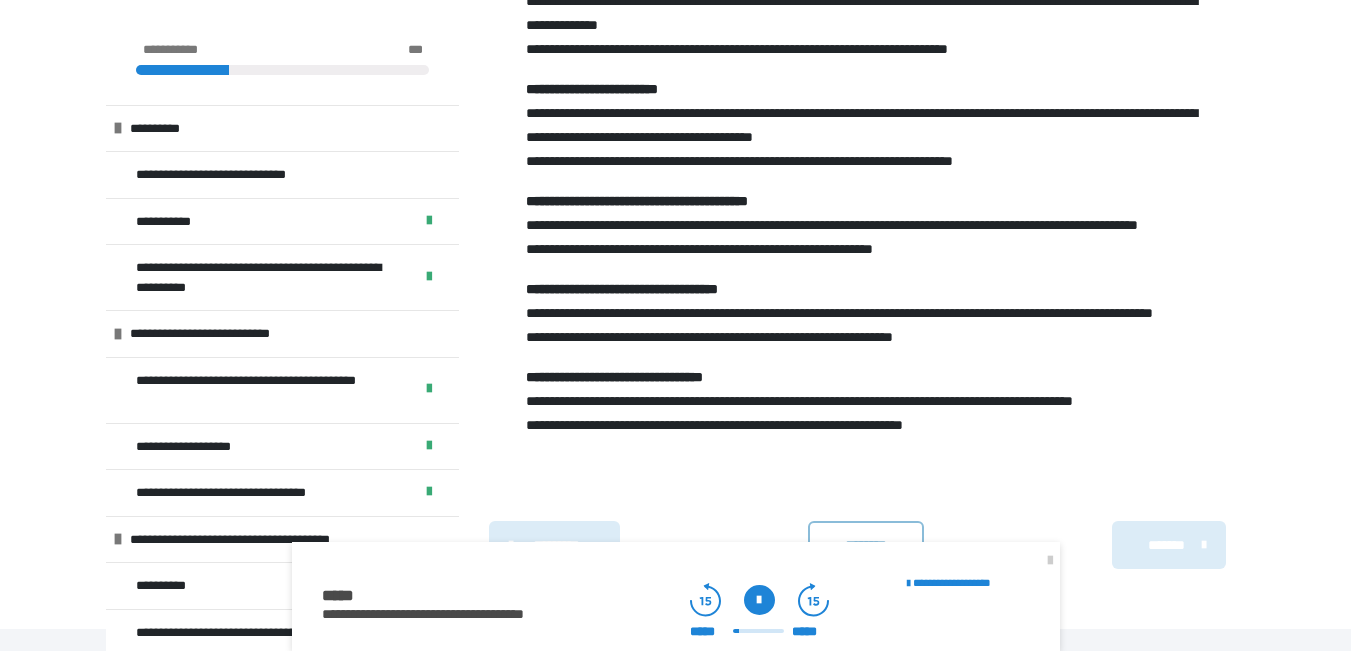 scroll, scrollTop: 2194, scrollLeft: 0, axis: vertical 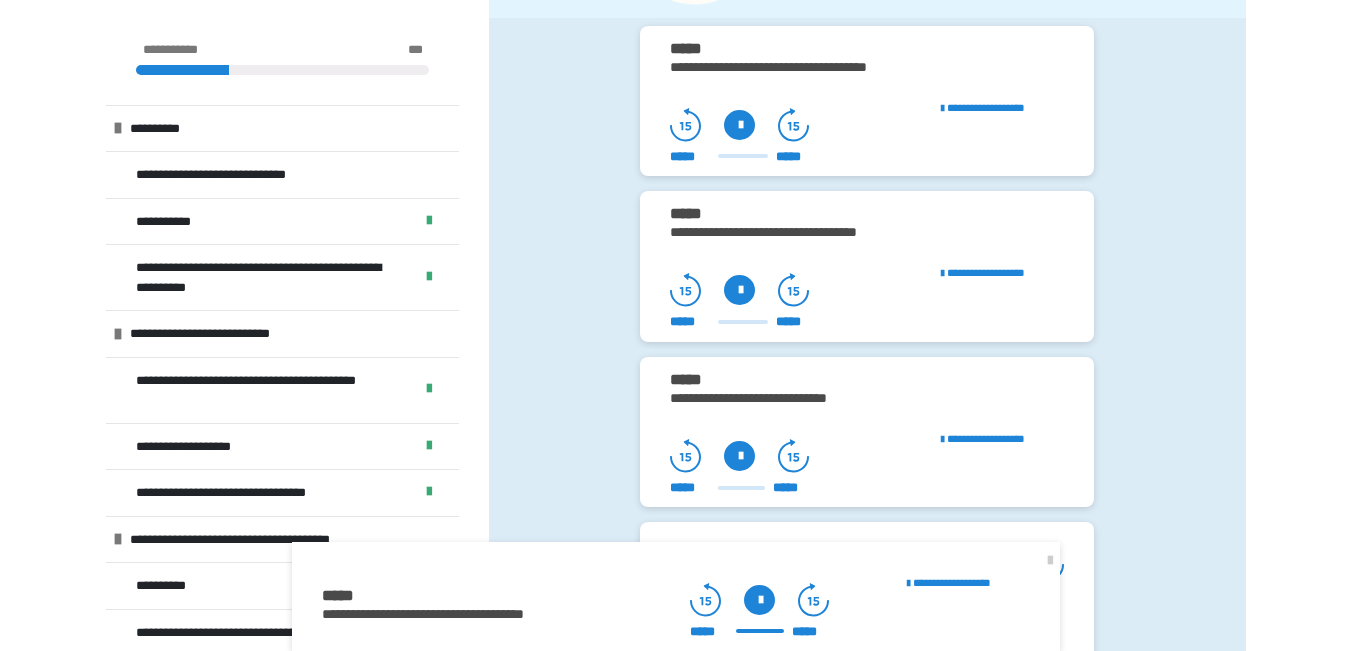 click at bounding box center (739, 290) 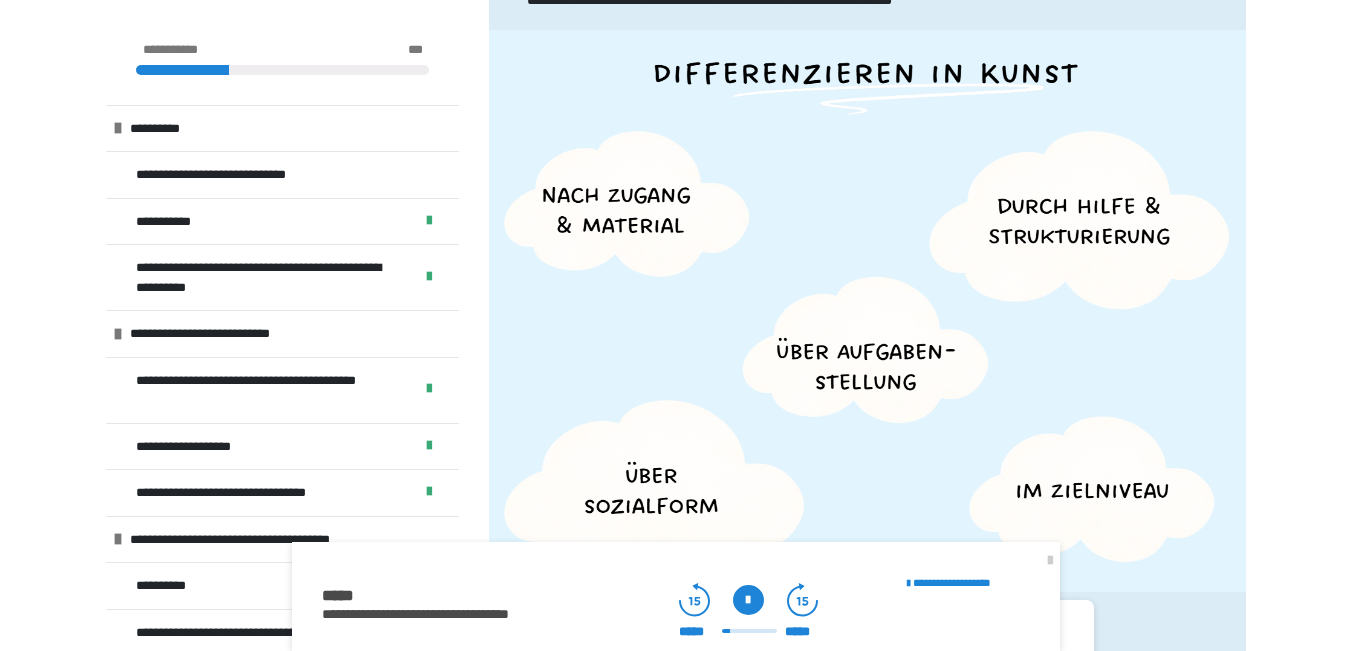 scroll, scrollTop: 574, scrollLeft: 0, axis: vertical 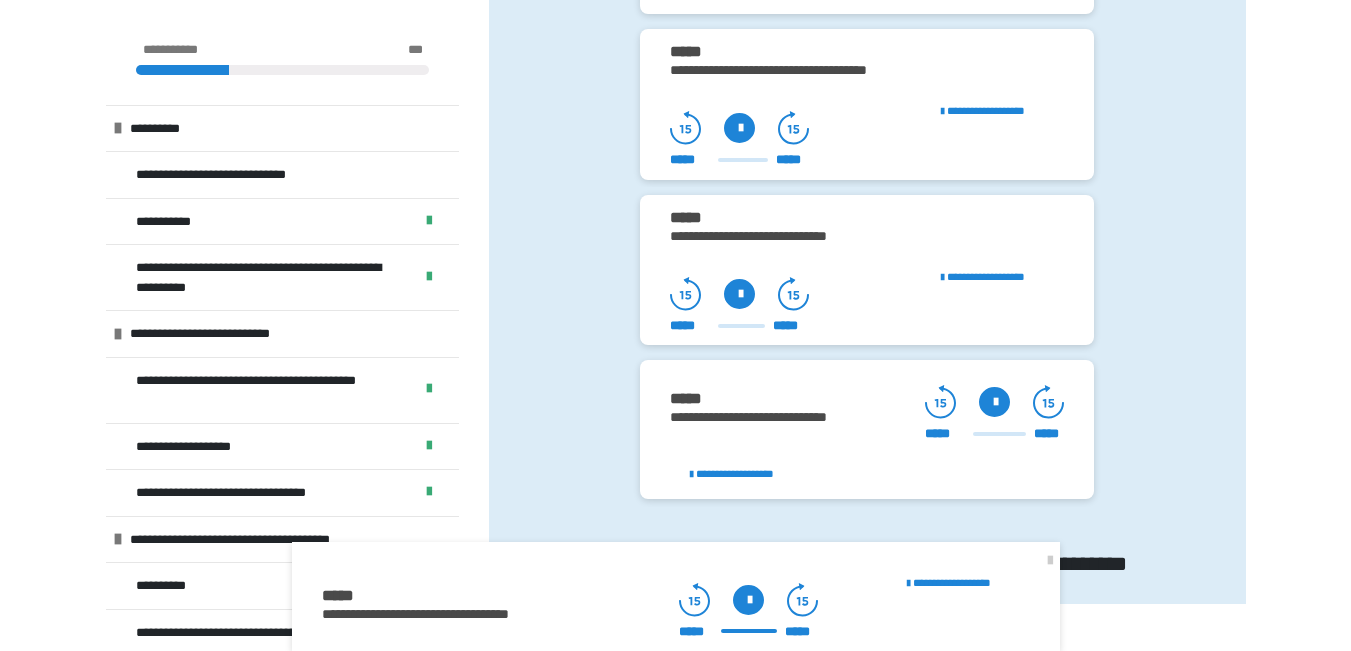 click at bounding box center (739, 128) 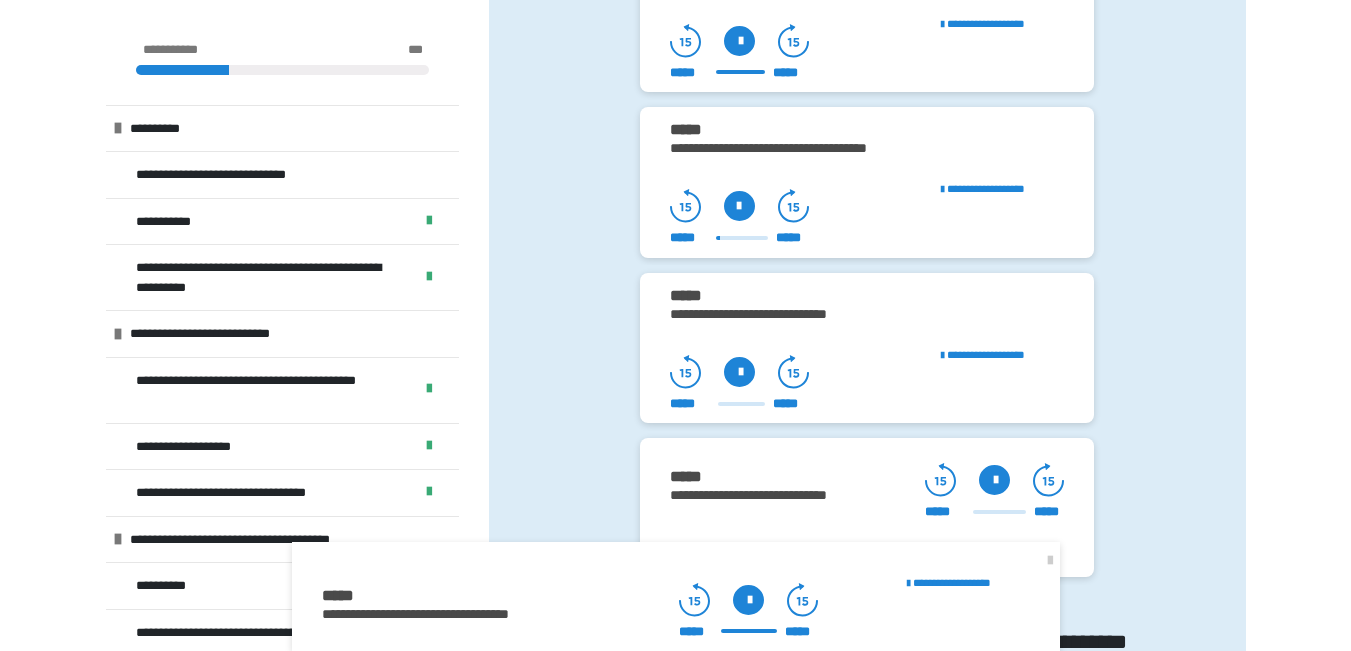 scroll, scrollTop: 1421, scrollLeft: 0, axis: vertical 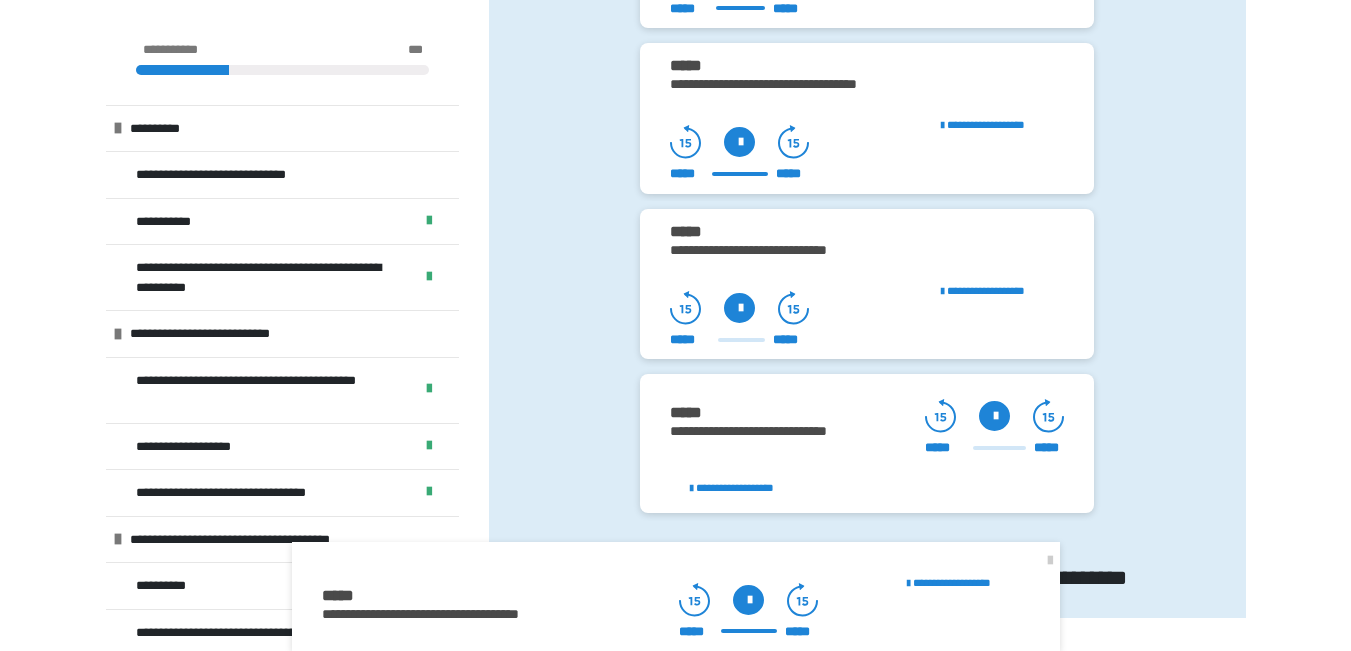 click at bounding box center [739, 308] 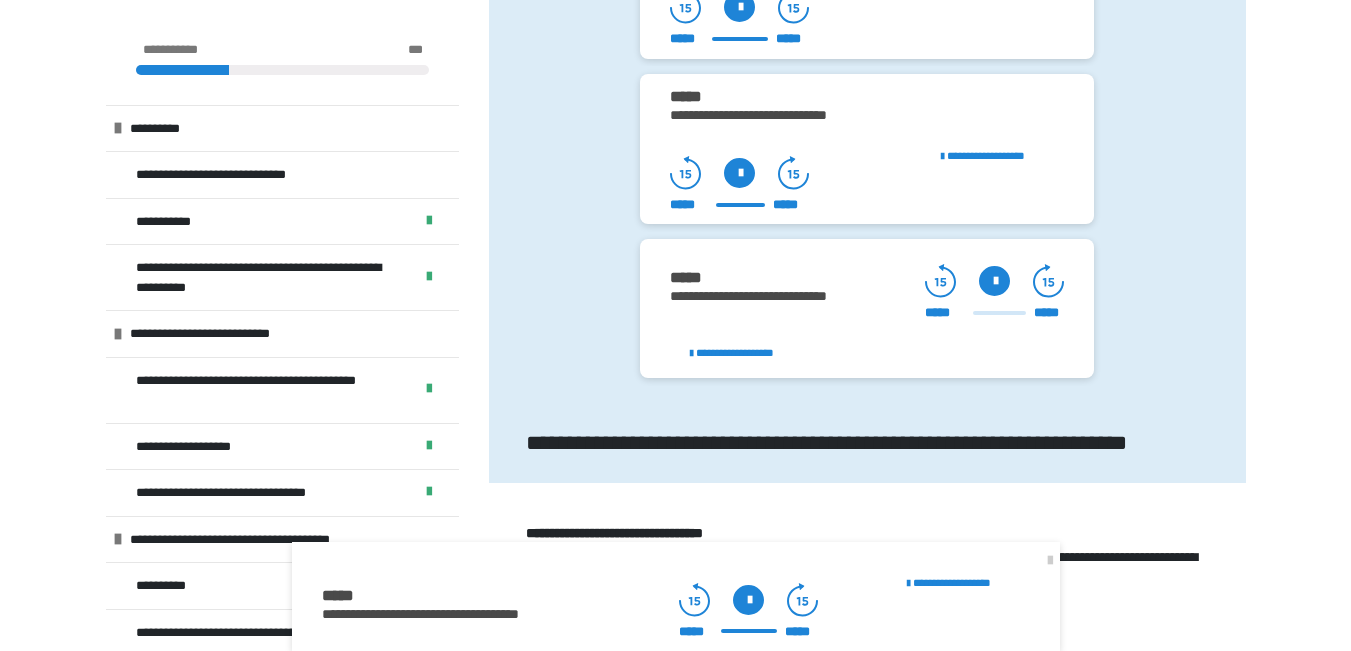 scroll, scrollTop: 1606, scrollLeft: 0, axis: vertical 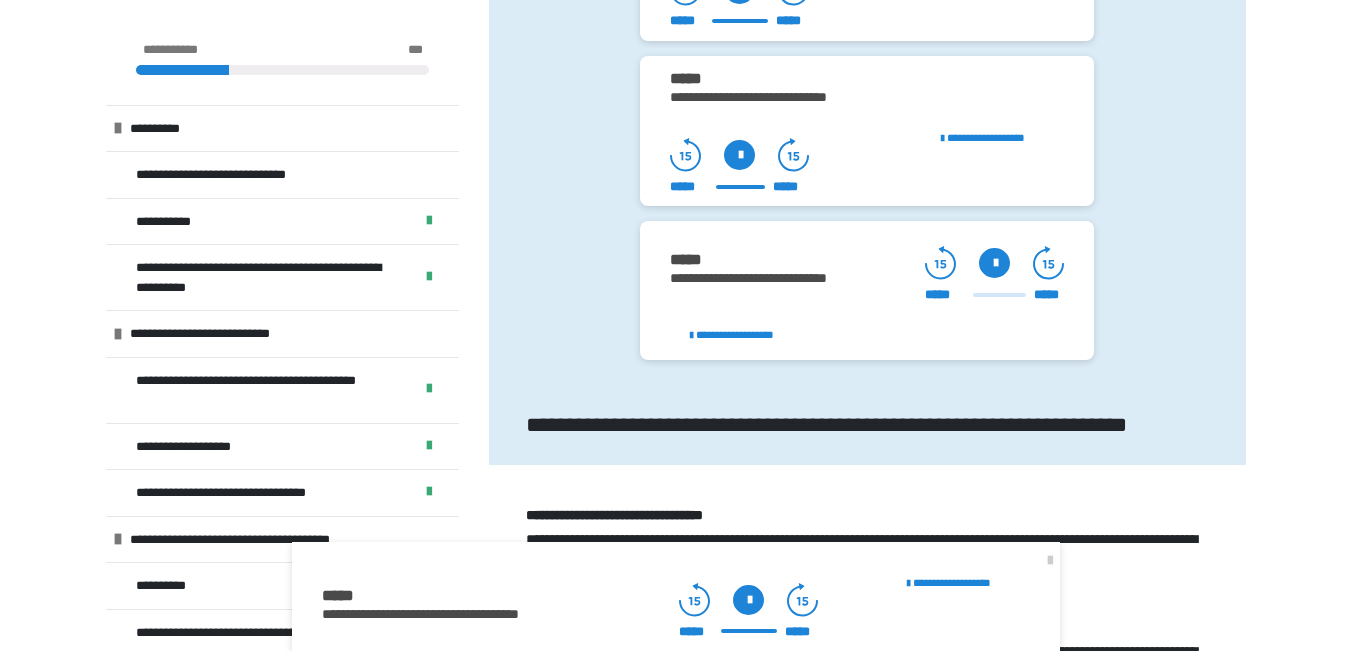 click at bounding box center [994, 263] 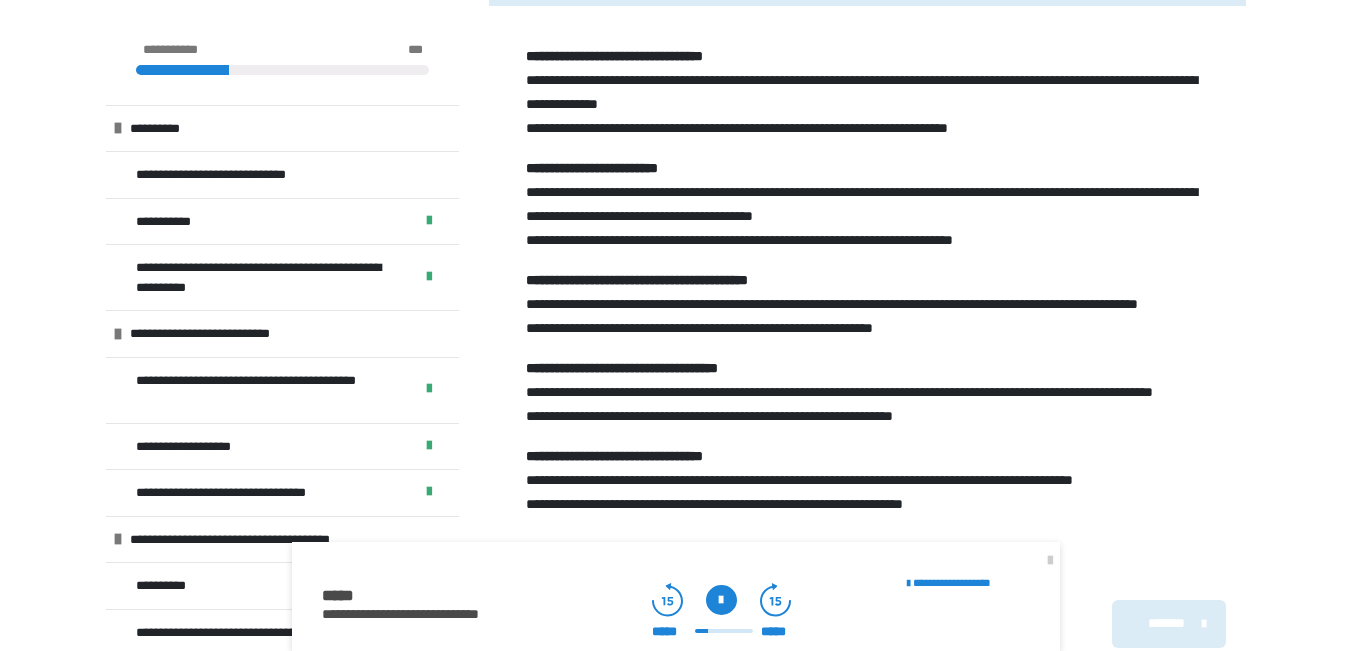 scroll, scrollTop: 2206, scrollLeft: 0, axis: vertical 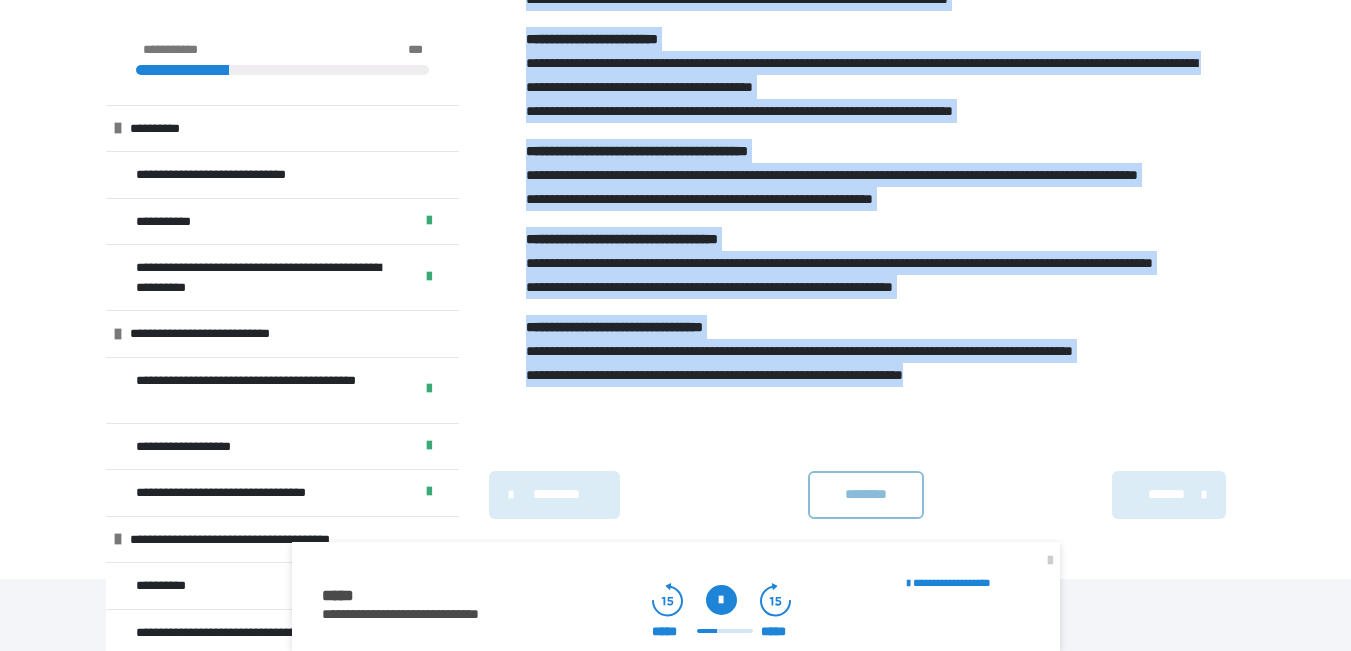 drag, startPoint x: 524, startPoint y: 23, endPoint x: 1179, endPoint y: 494, distance: 806.7627 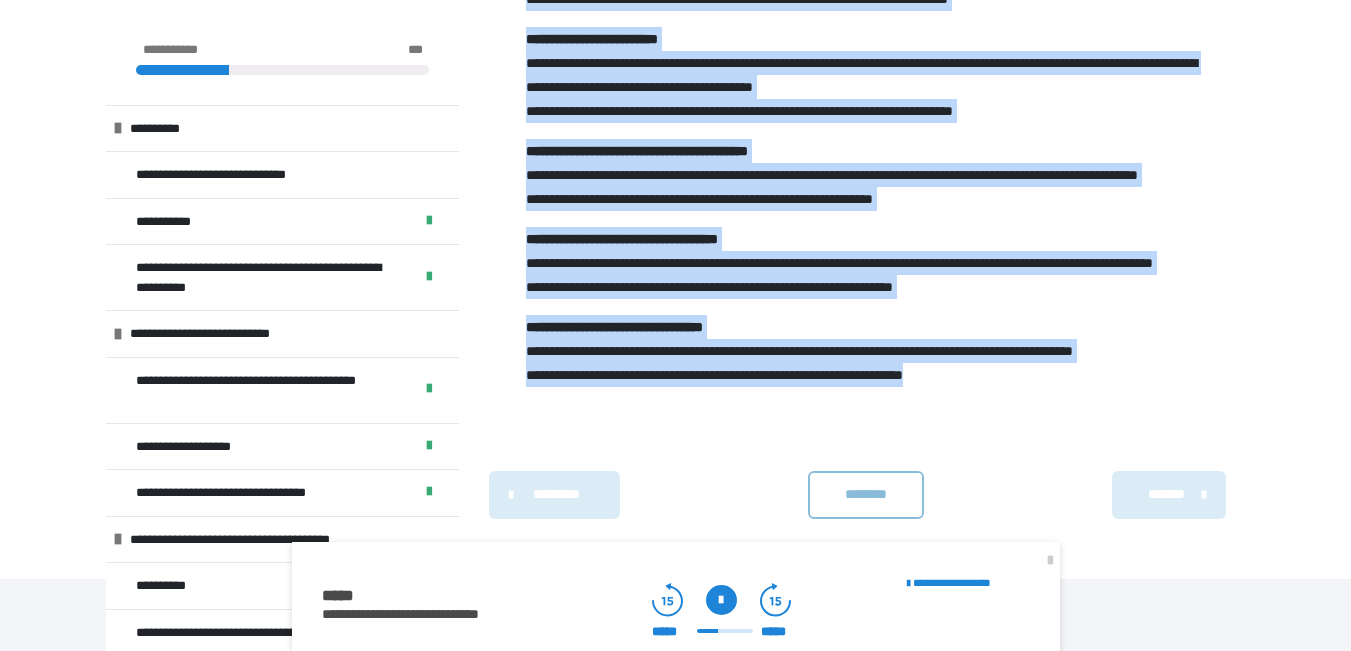 copy on "**********" 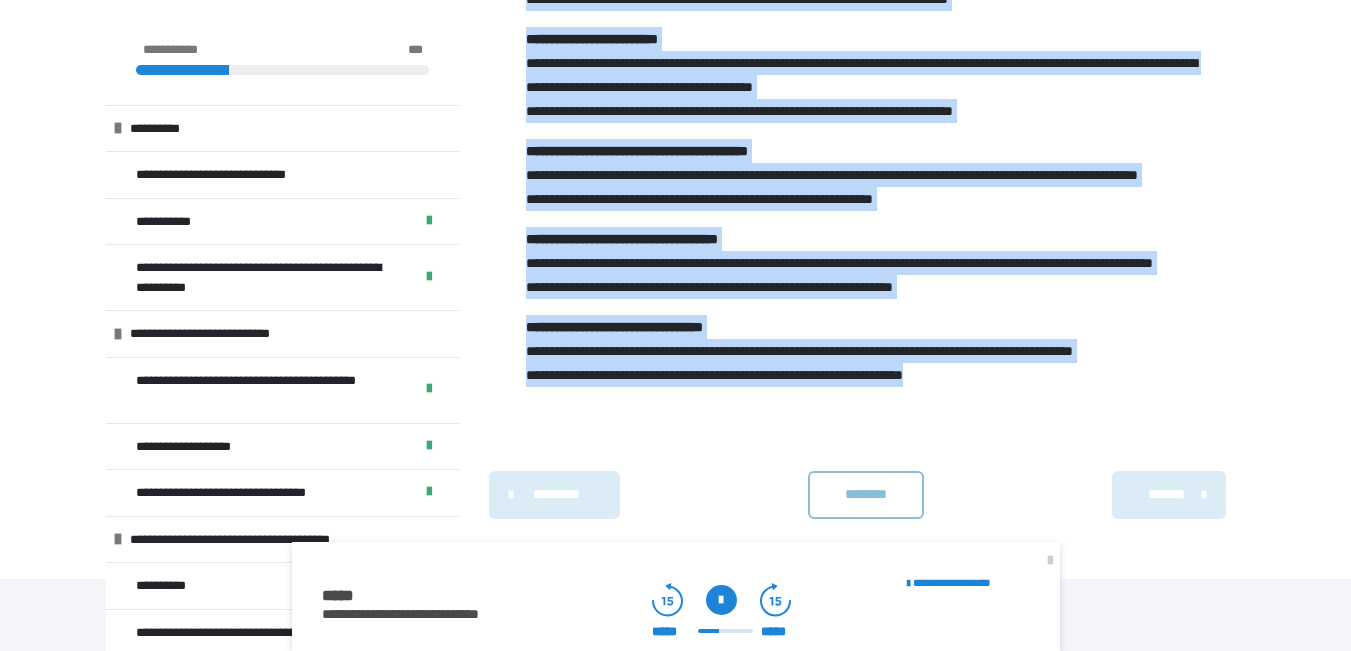 click on "**********" at bounding box center (675, -814) 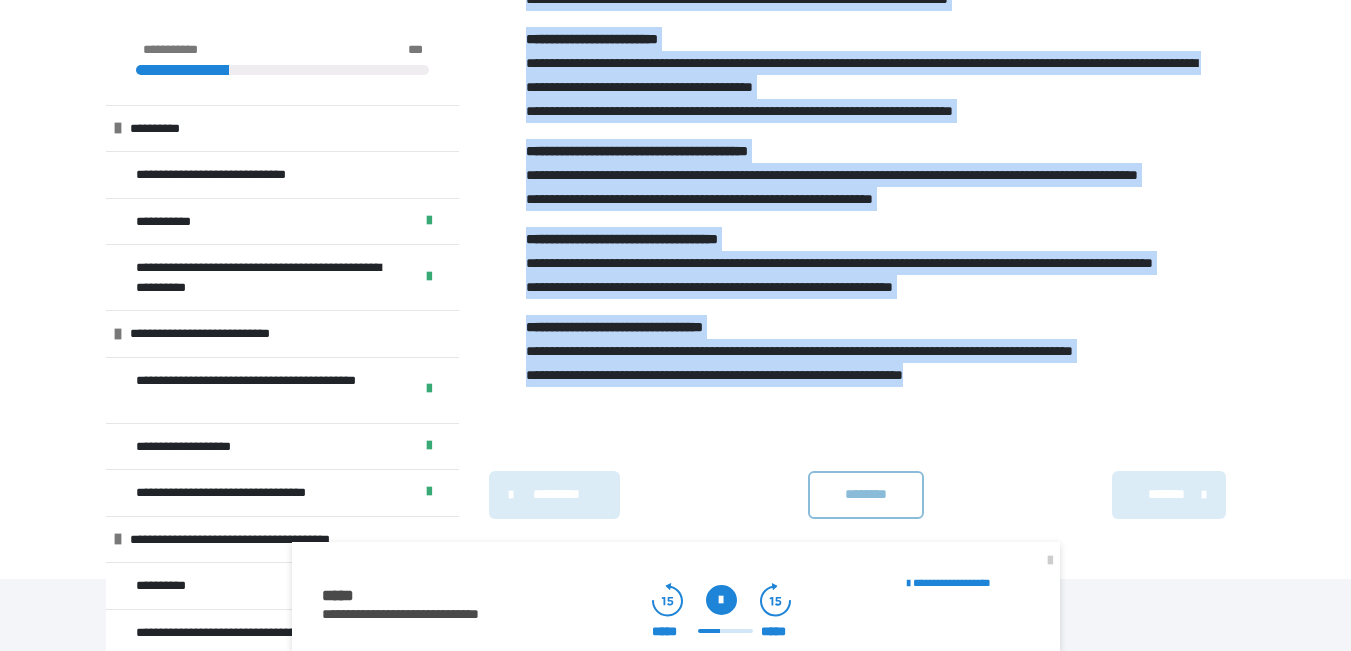 click on "**********" at bounding box center (675, -814) 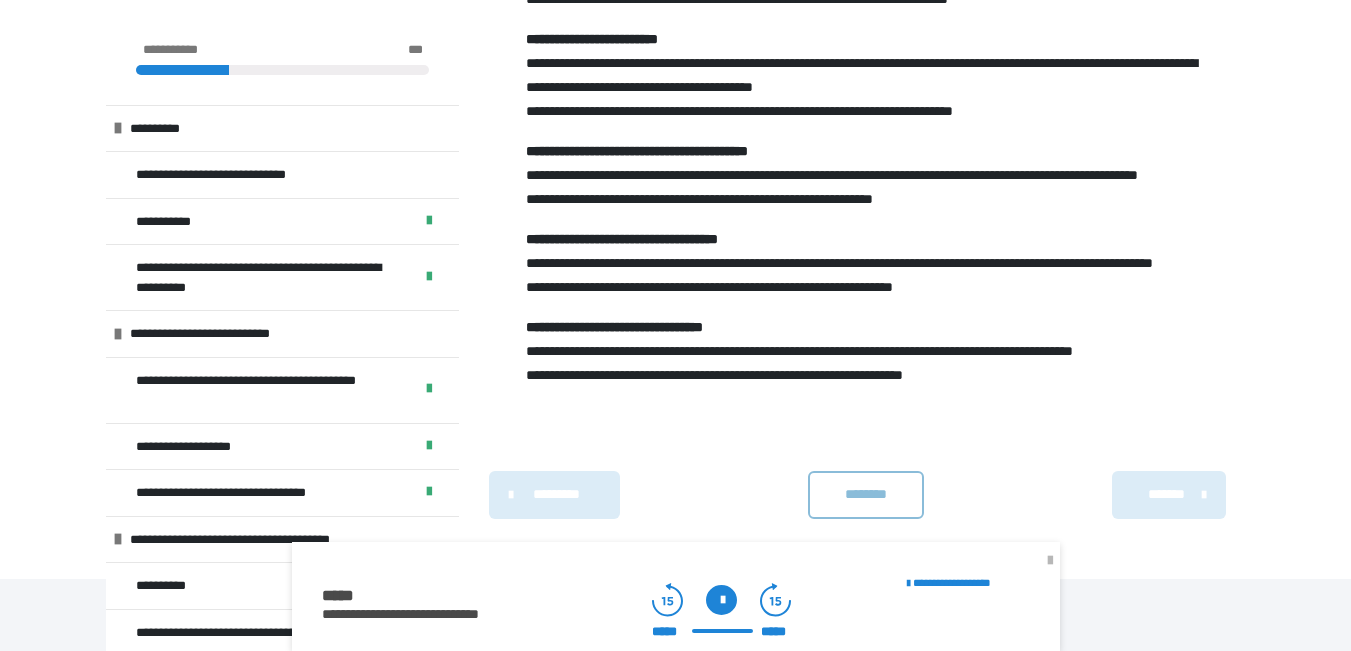 click at bounding box center [1050, 561] 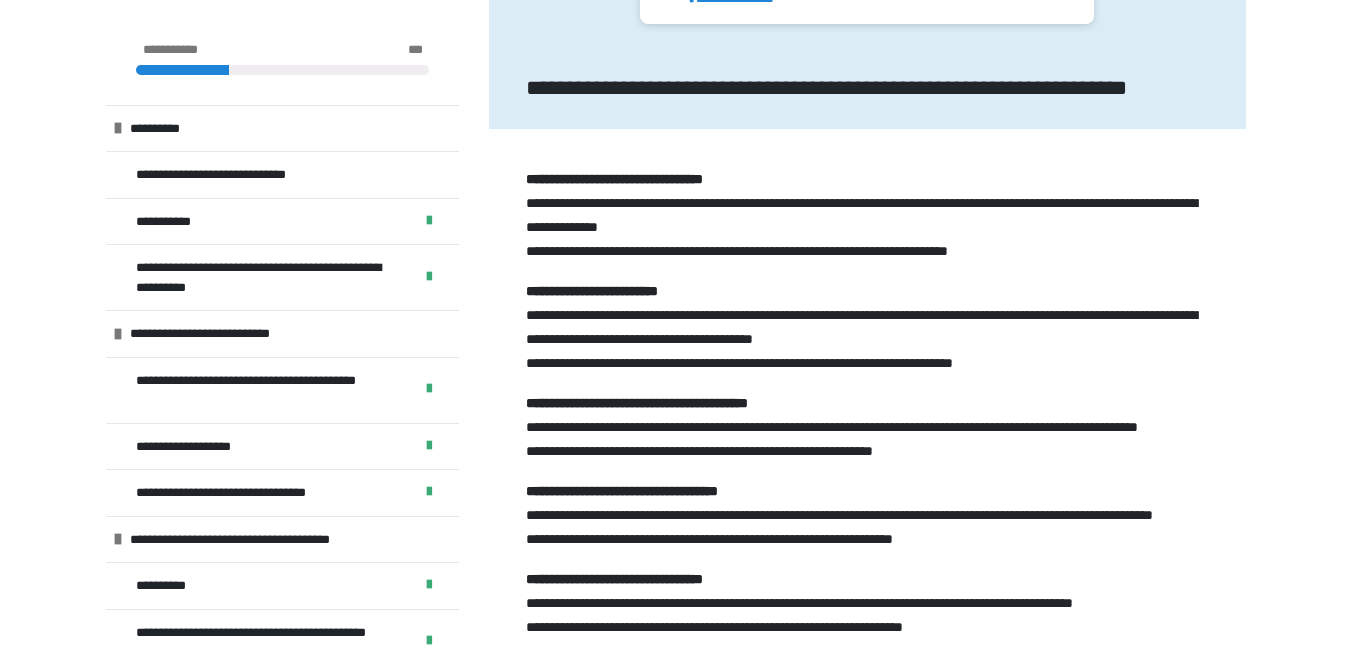 scroll, scrollTop: 2360, scrollLeft: 0, axis: vertical 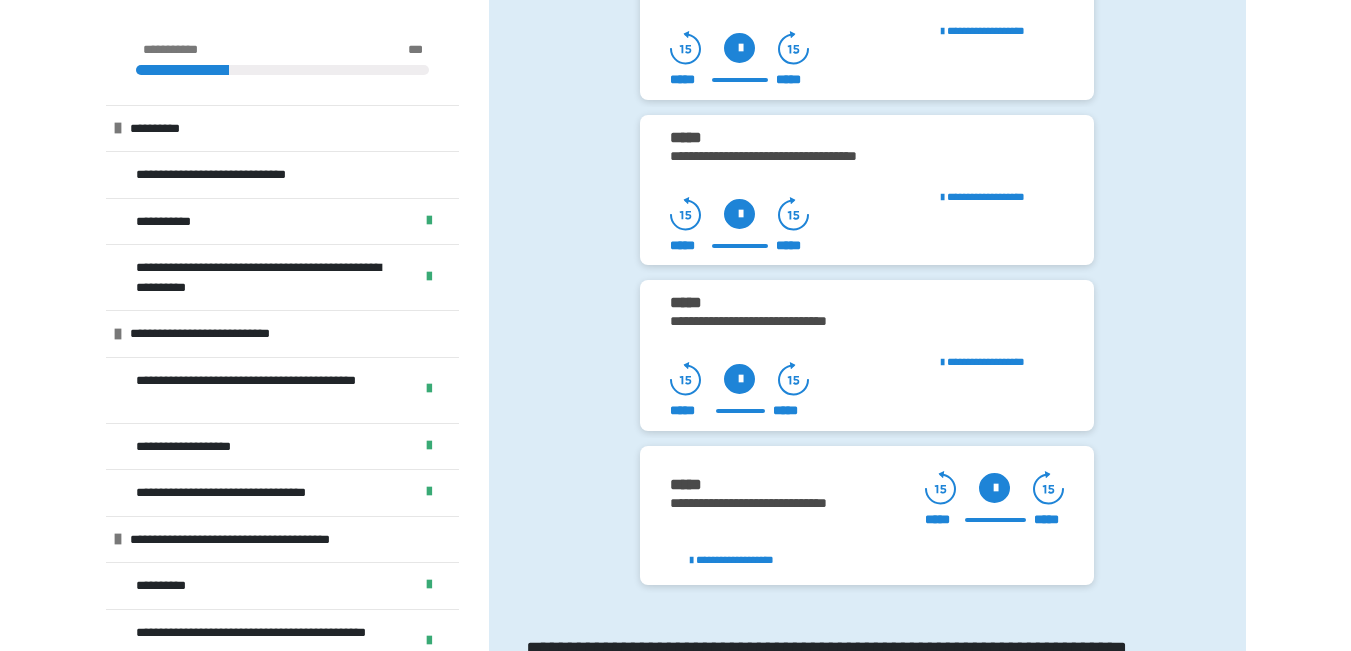 click at bounding box center [994, 488] 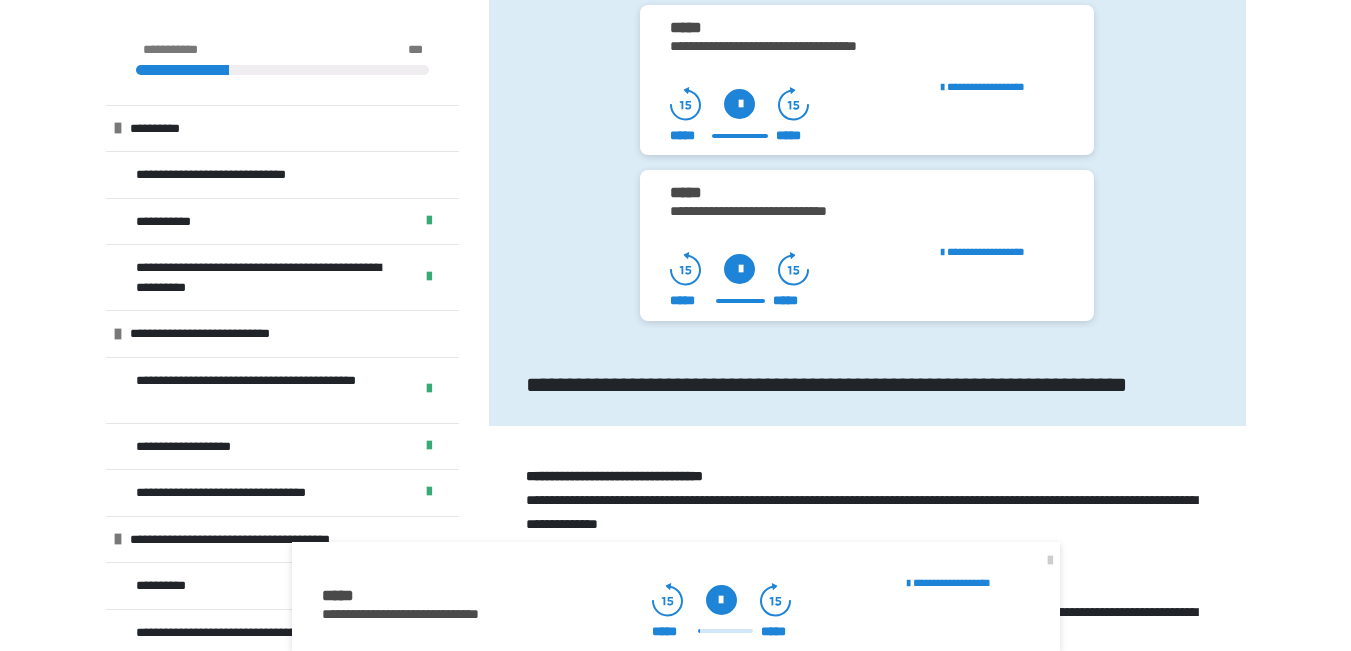 scroll, scrollTop: 1685, scrollLeft: 0, axis: vertical 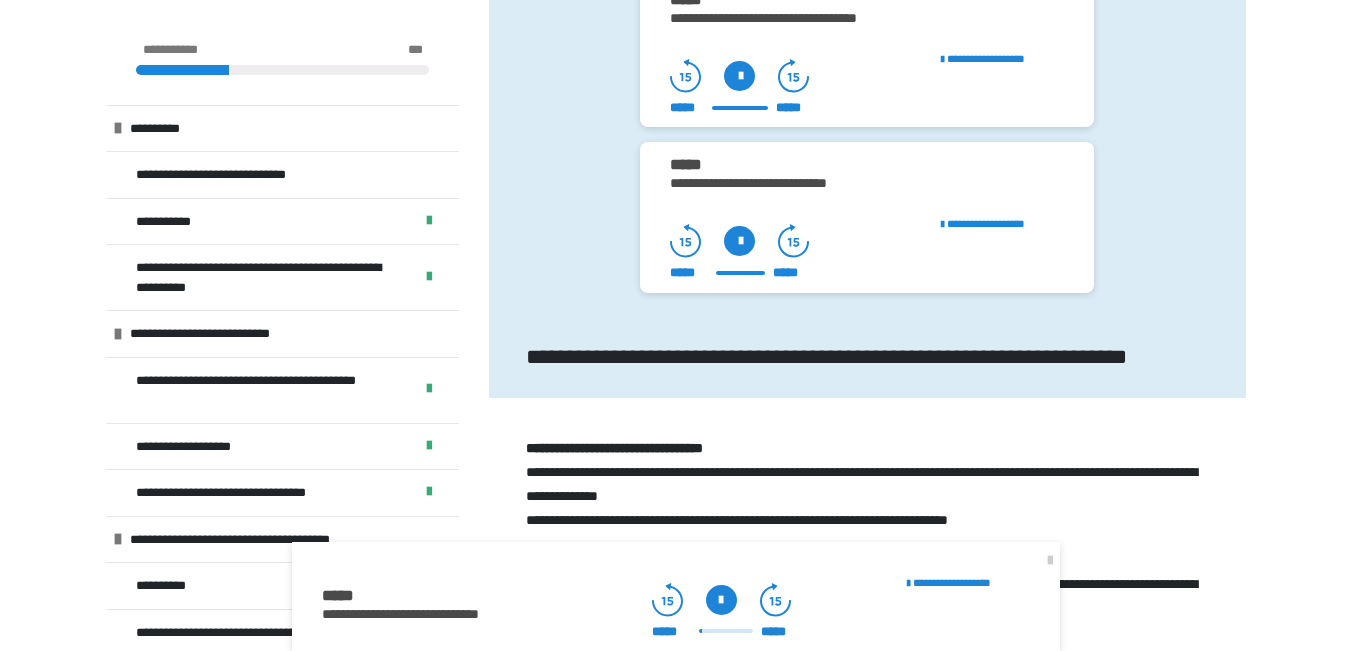 click at bounding box center (739, 241) 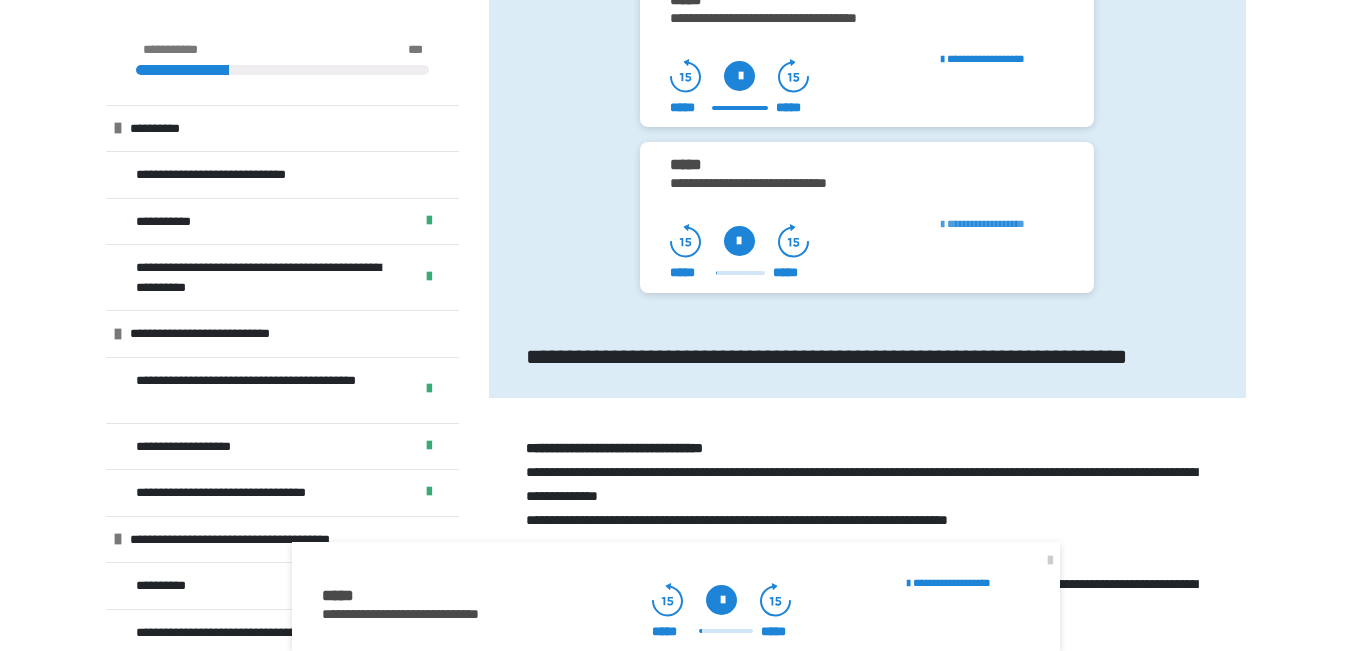 click on "**********" at bounding box center [986, 223] 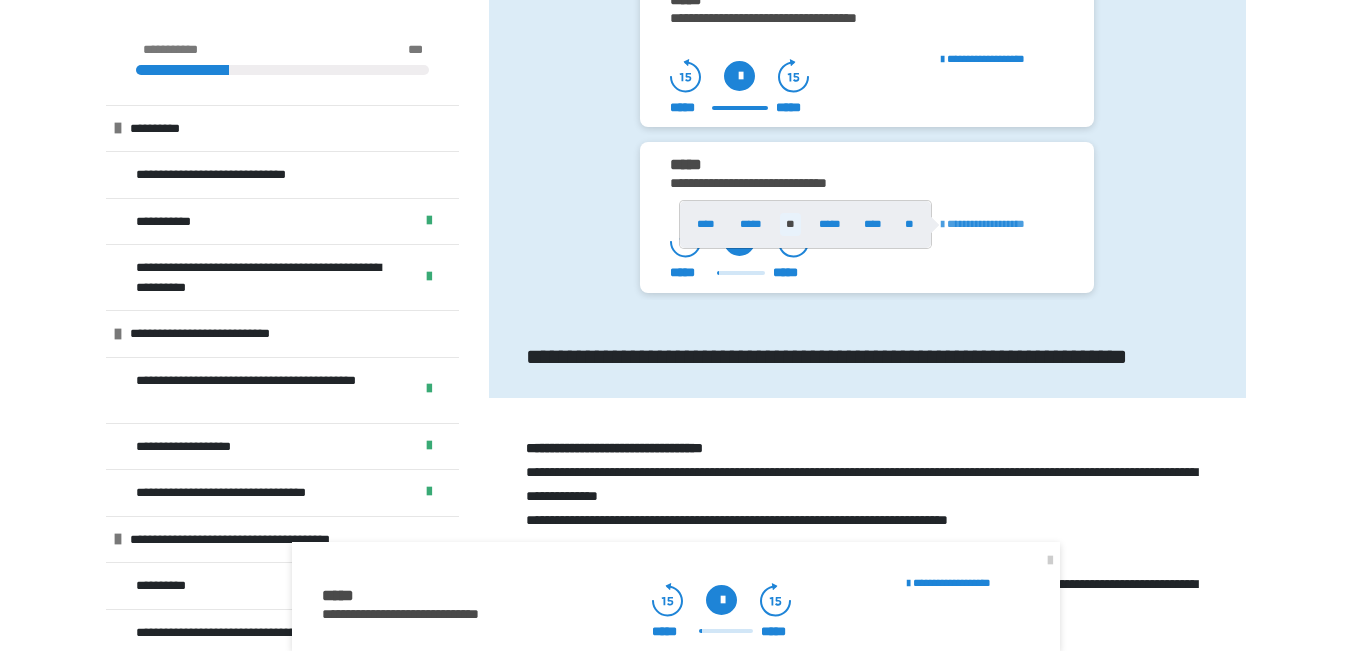 click at bounding box center [675, 325] 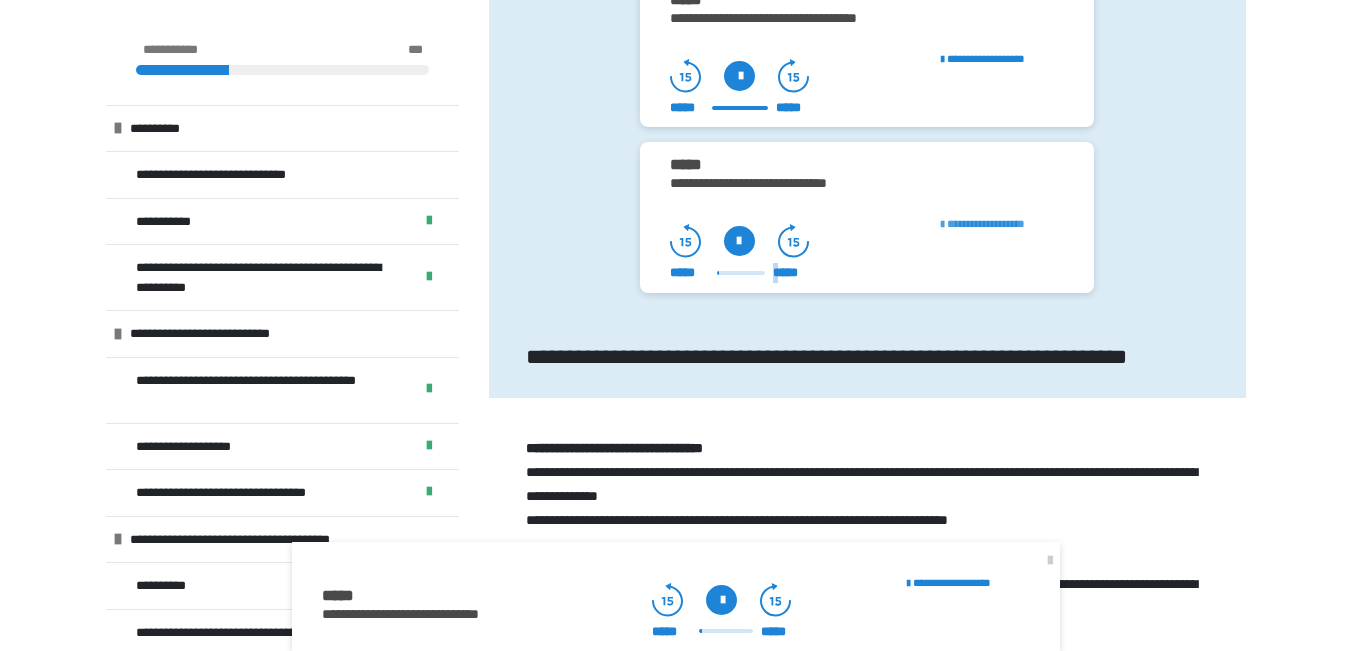 drag, startPoint x: 716, startPoint y: 272, endPoint x: 784, endPoint y: 268, distance: 68.117546 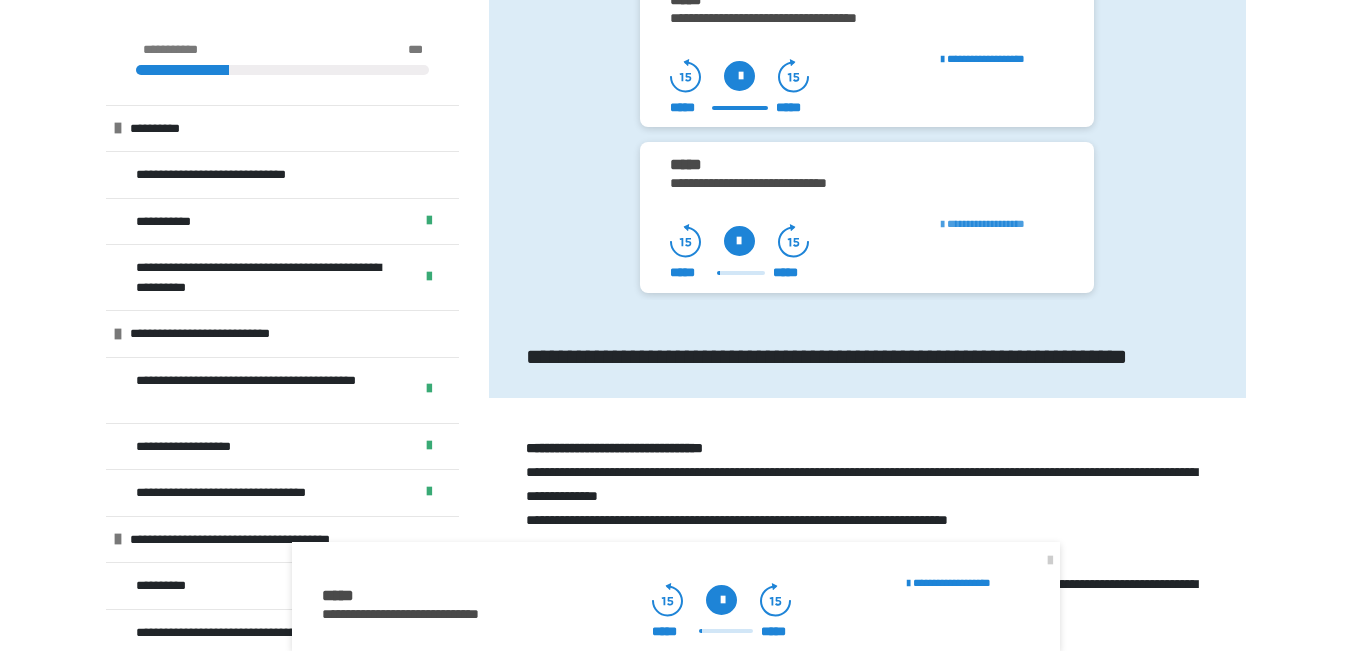 drag, startPoint x: 736, startPoint y: 242, endPoint x: 1001, endPoint y: 329, distance: 278.91577 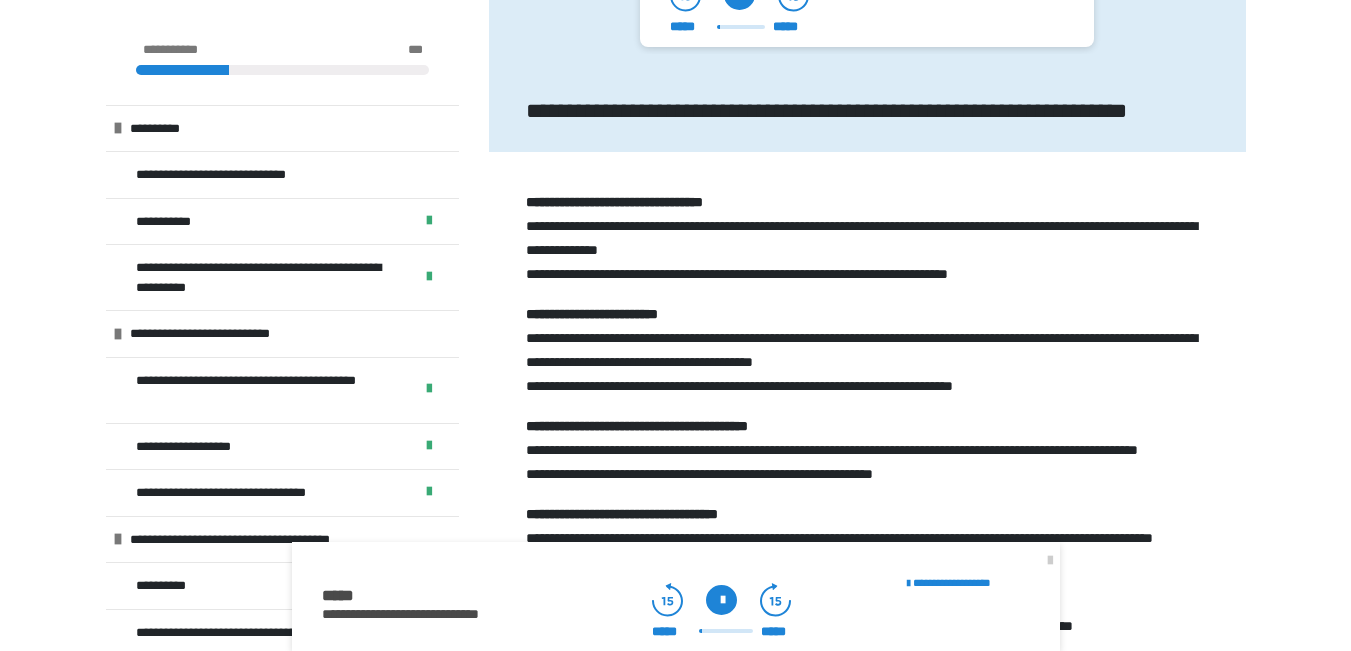 scroll, scrollTop: 2206, scrollLeft: 0, axis: vertical 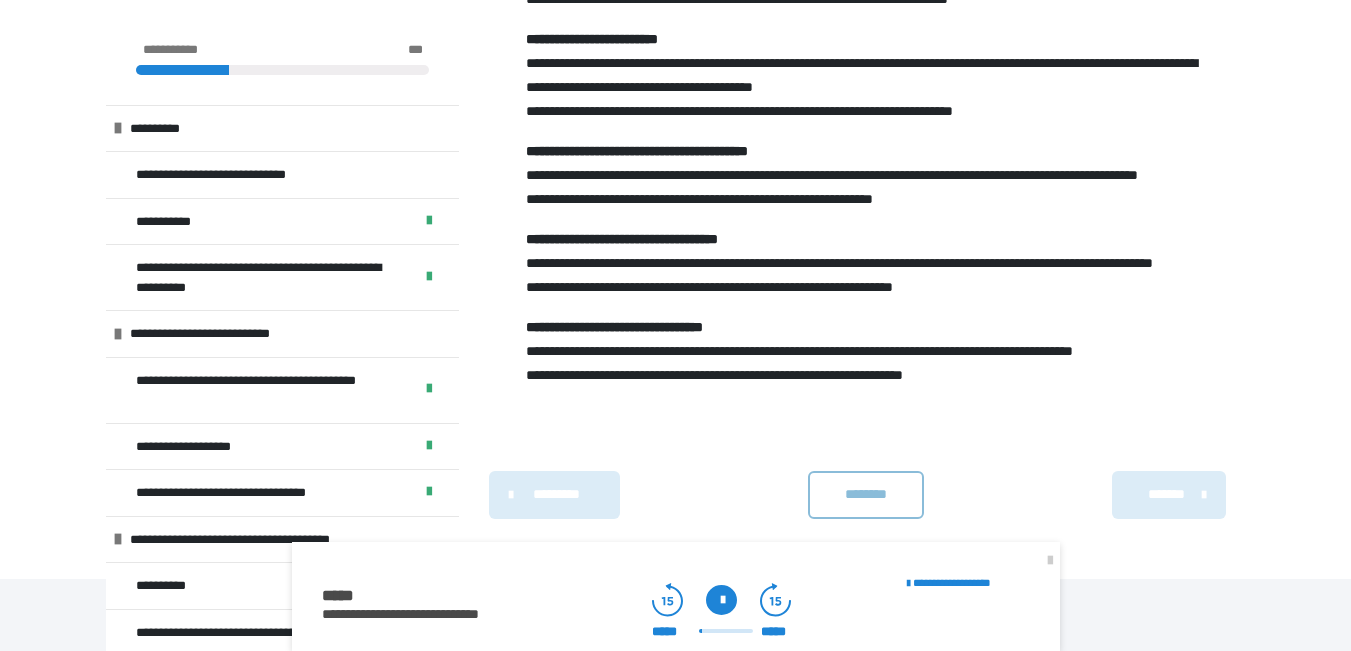 click on "**********" at bounding box center (675, -814) 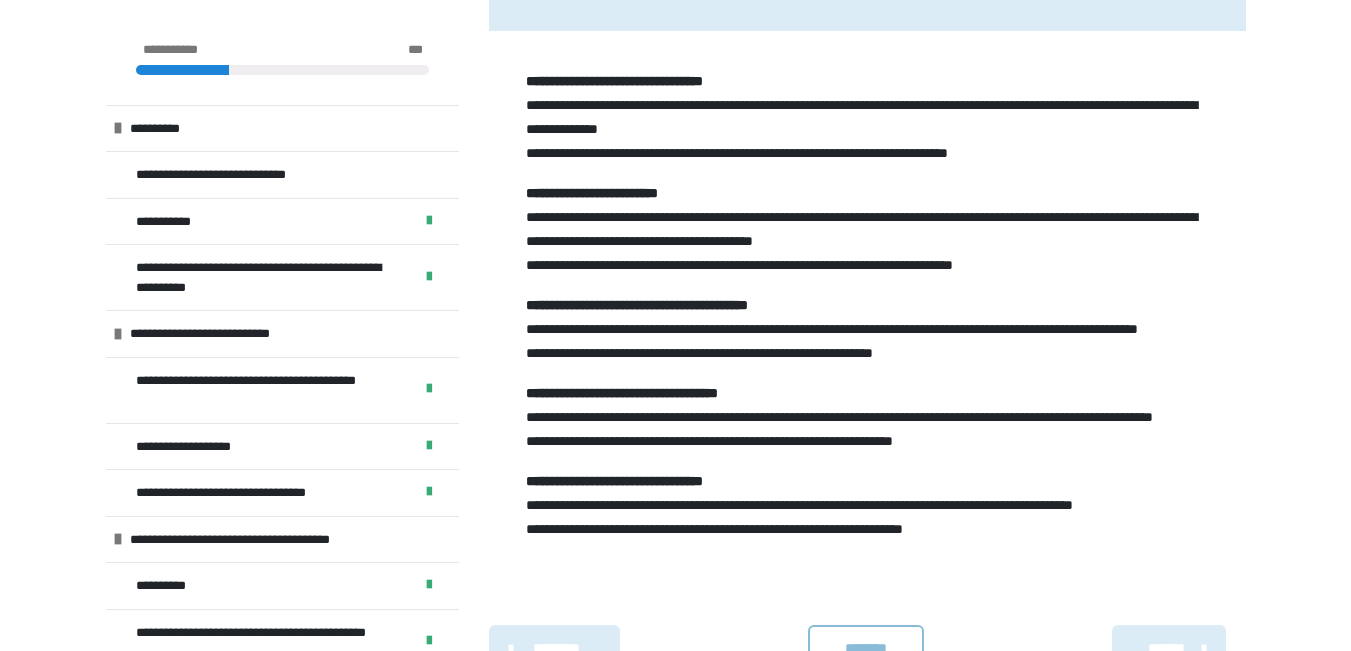 scroll, scrollTop: 2360, scrollLeft: 0, axis: vertical 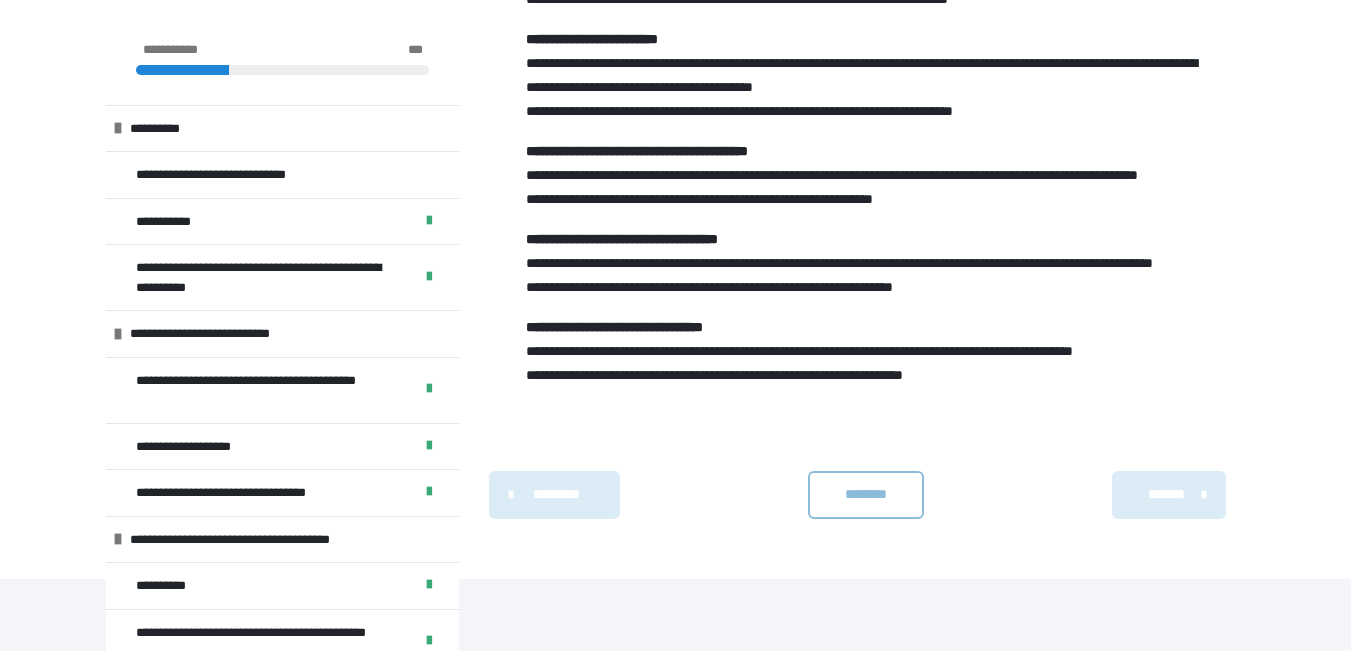click on "********" at bounding box center [866, 494] 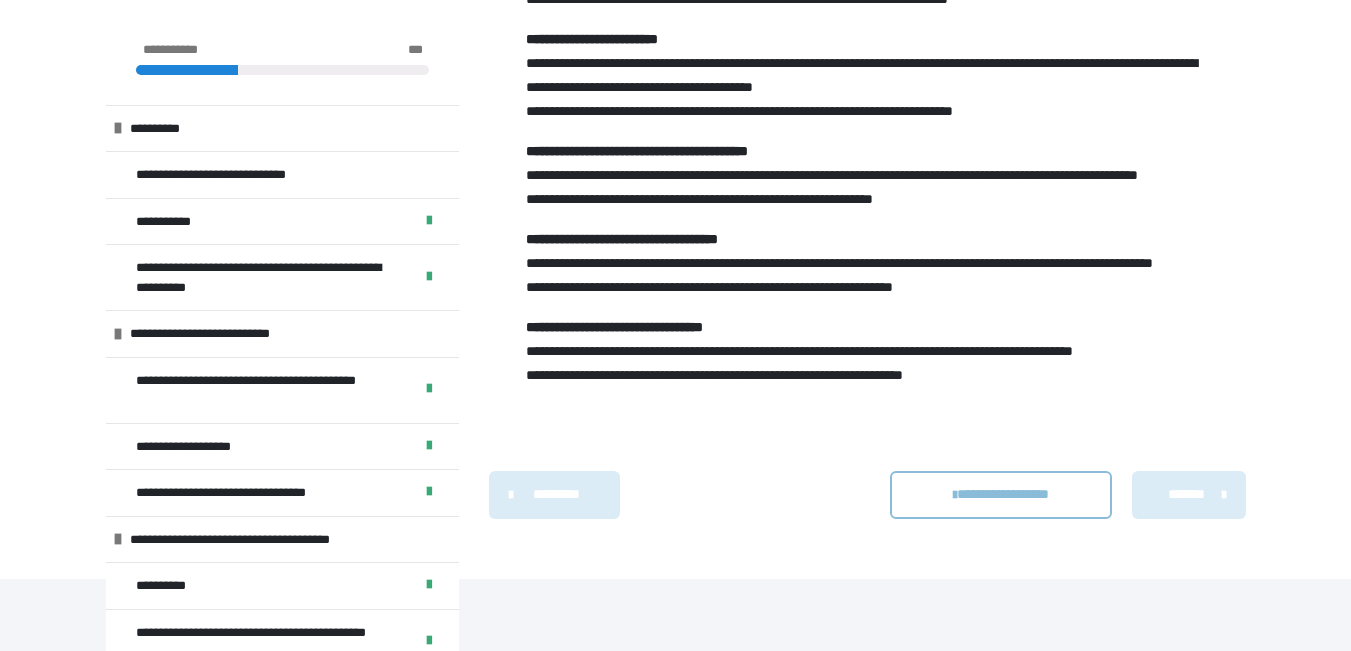 click on "*******" at bounding box center (1186, 494) 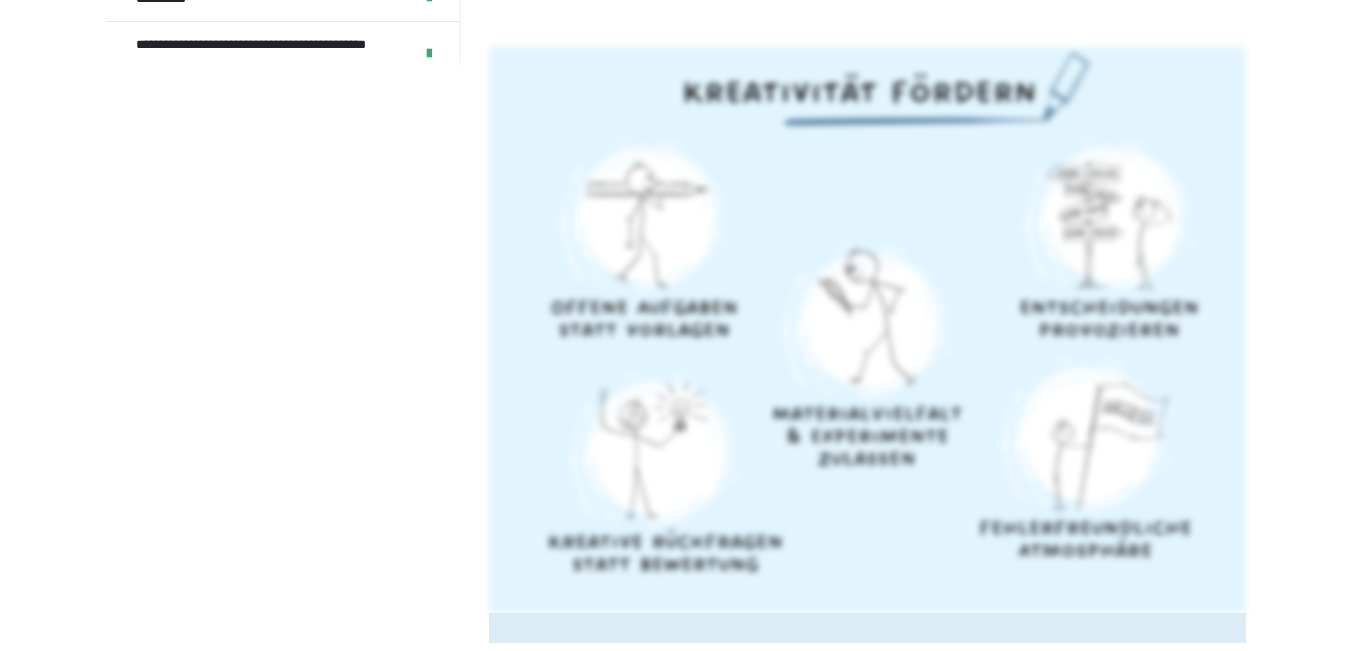 scroll, scrollTop: 0, scrollLeft: 0, axis: both 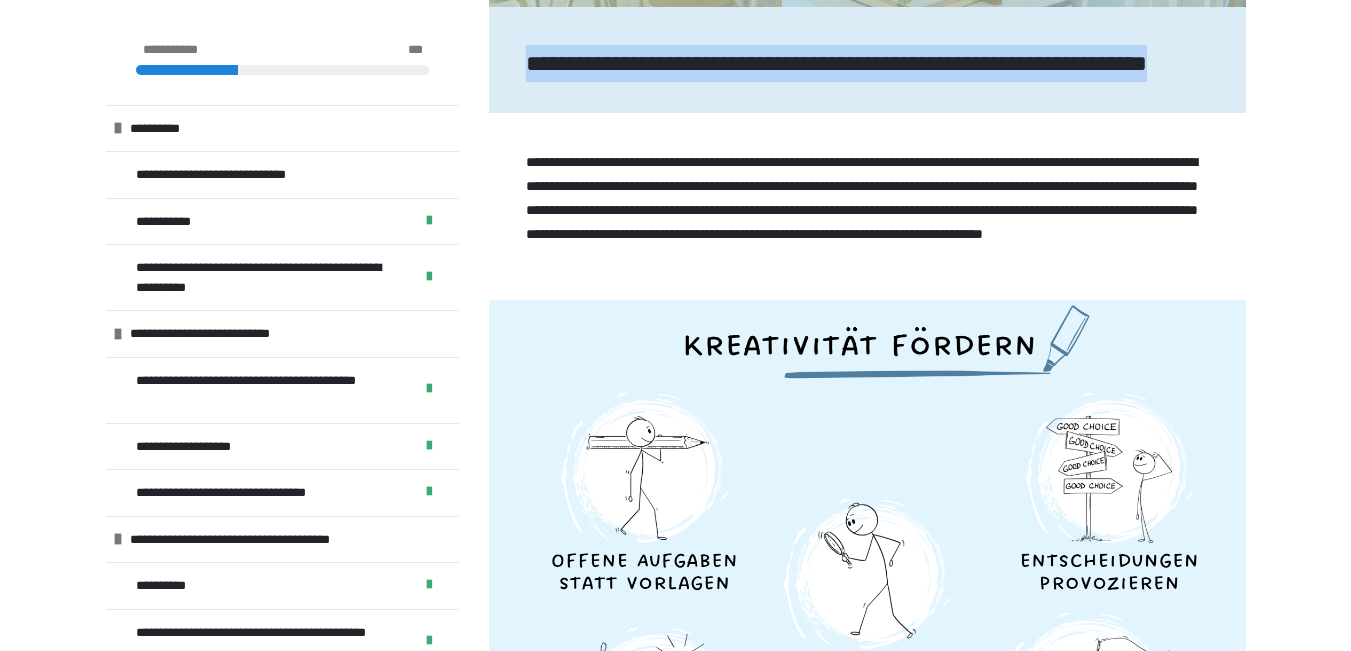 drag, startPoint x: 530, startPoint y: 54, endPoint x: 1087, endPoint y: 58, distance: 557.01434 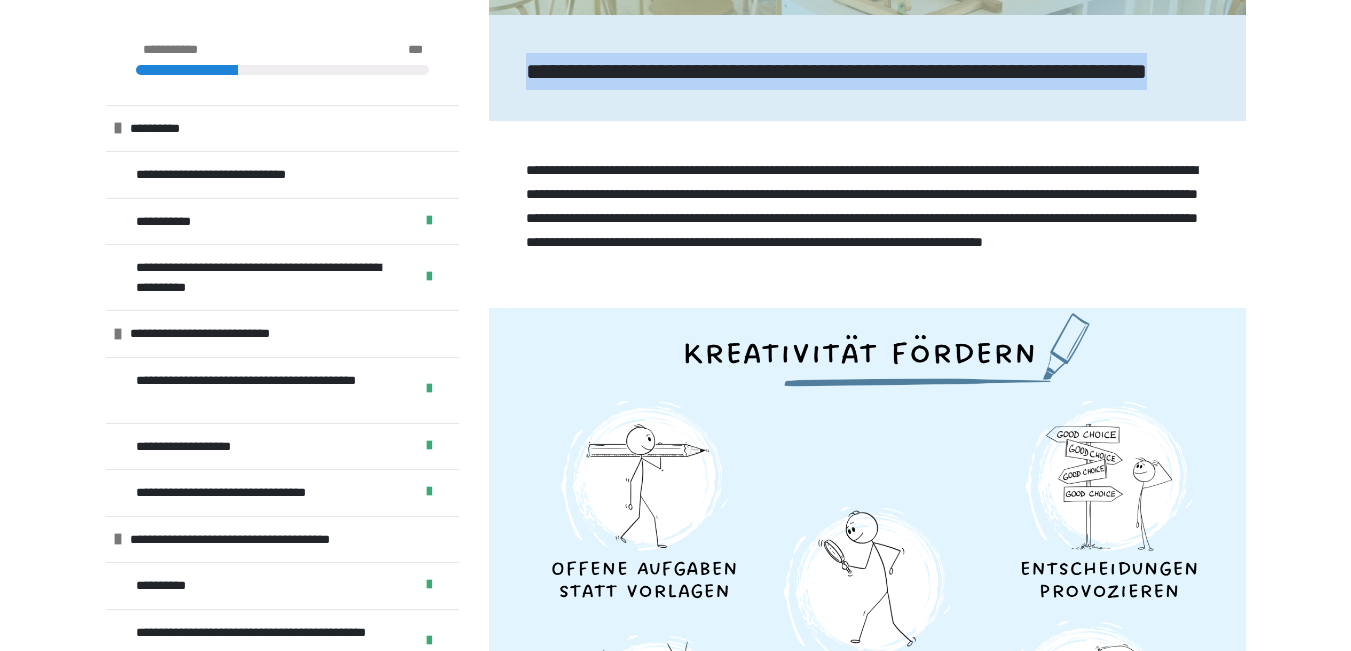 scroll, scrollTop: 692, scrollLeft: 0, axis: vertical 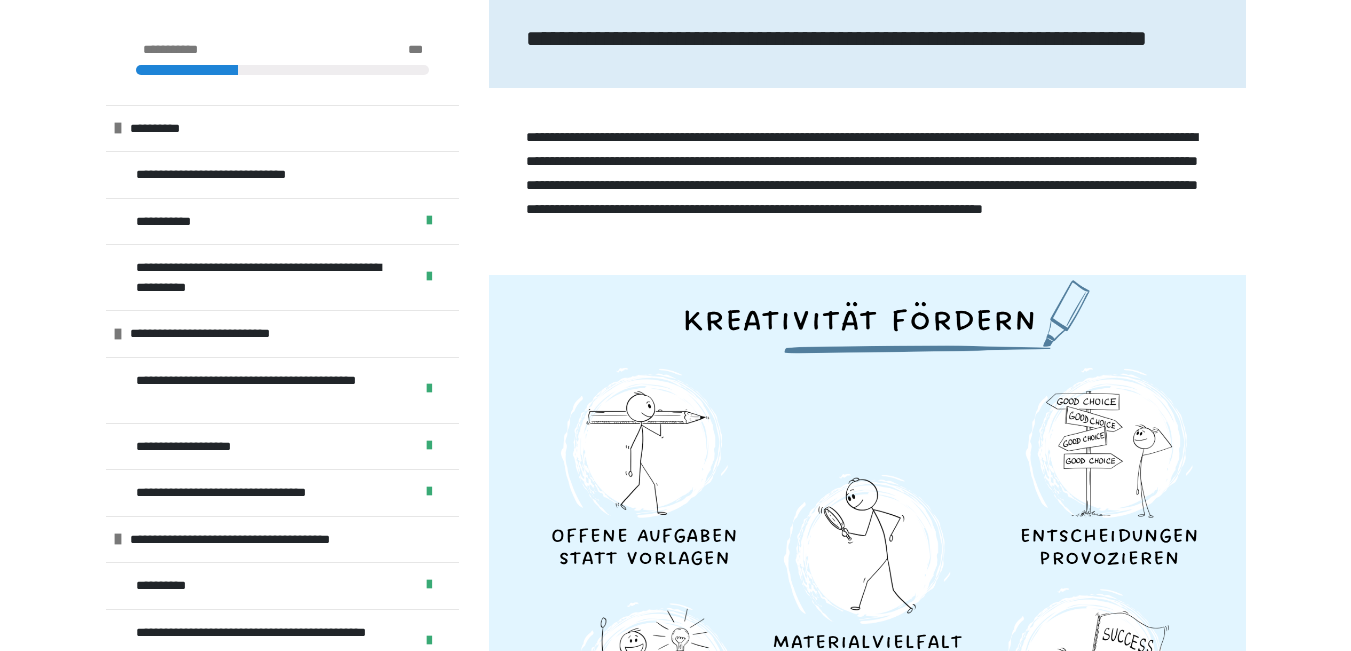 click on "**********" at bounding box center [867, 182] 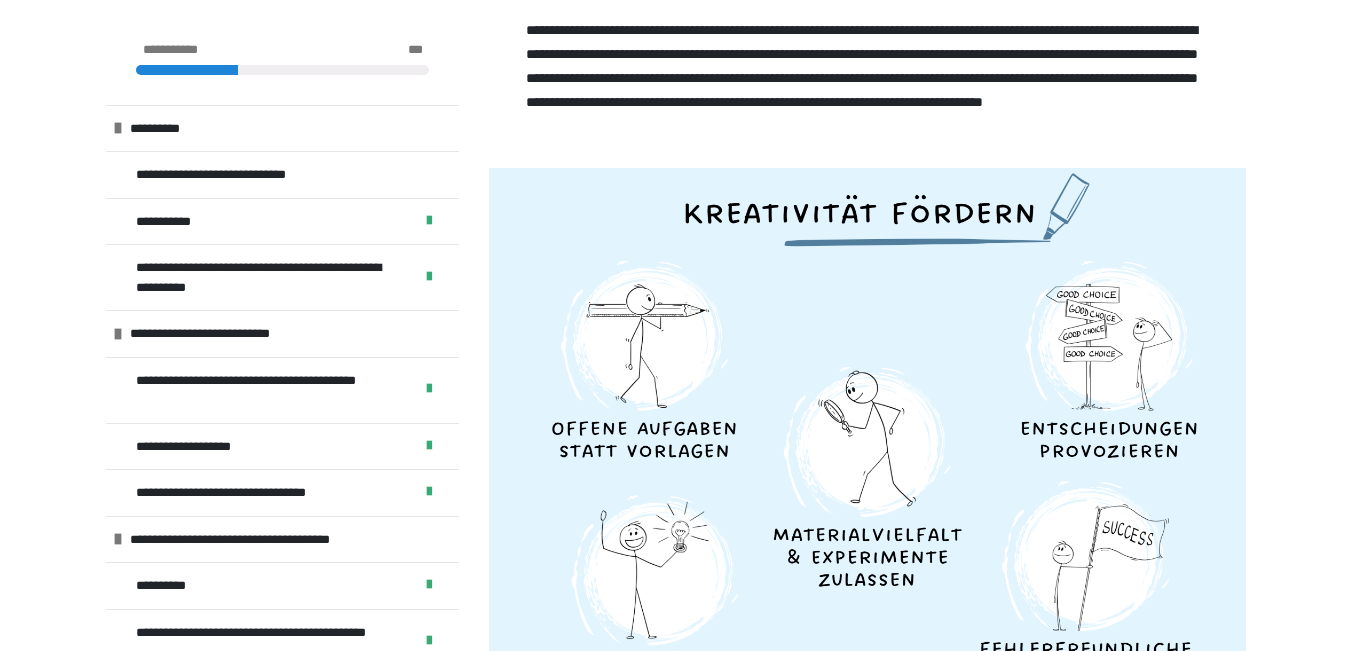 scroll, scrollTop: 791, scrollLeft: 0, axis: vertical 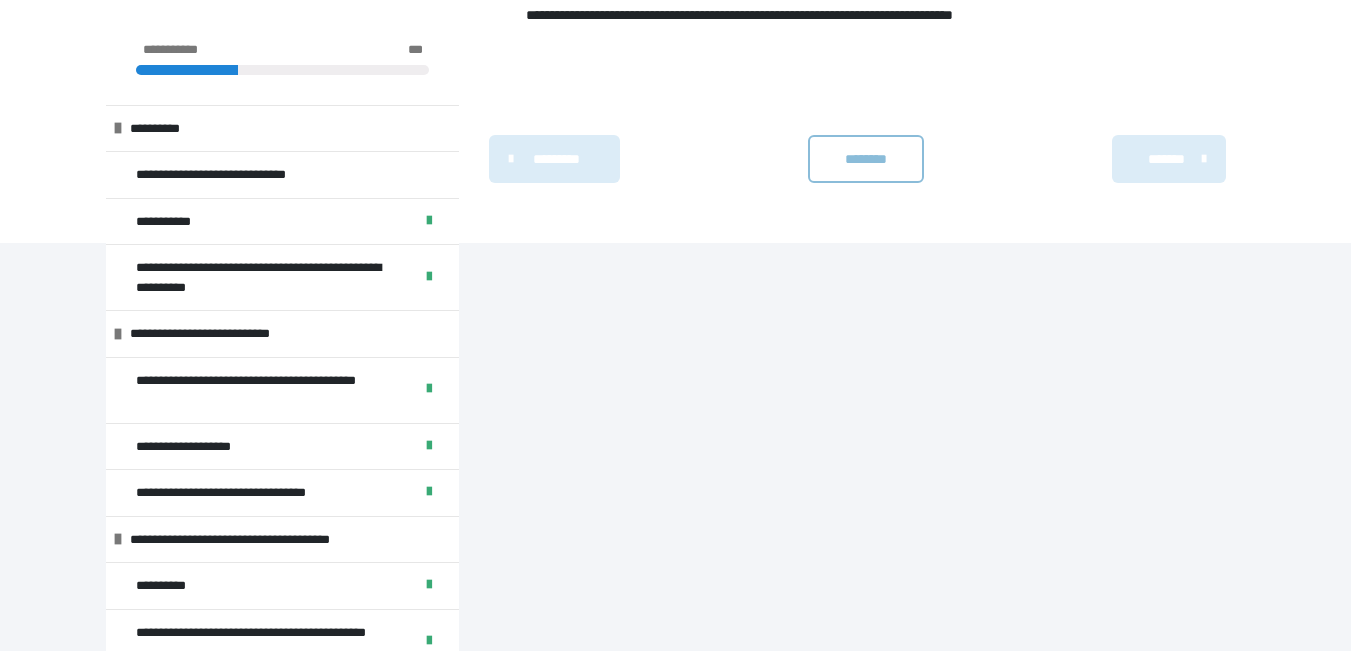 click on "********" at bounding box center (866, 159) 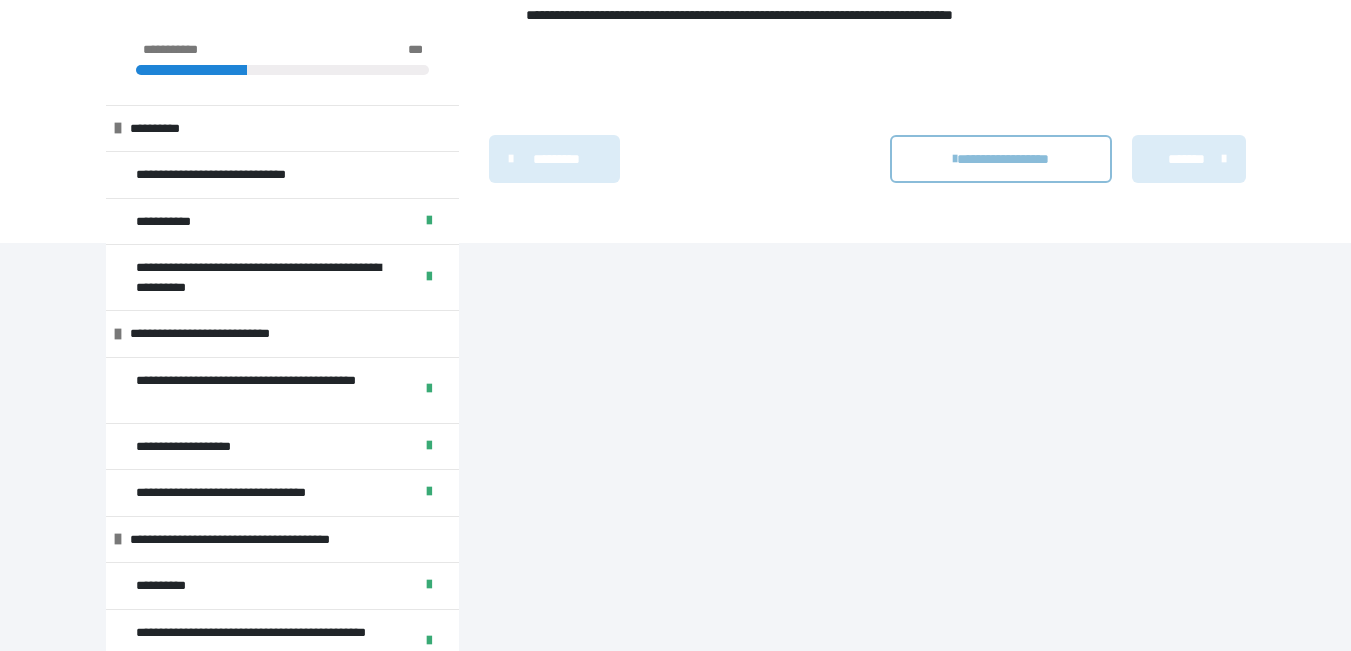 click on "*******" at bounding box center [1186, 159] 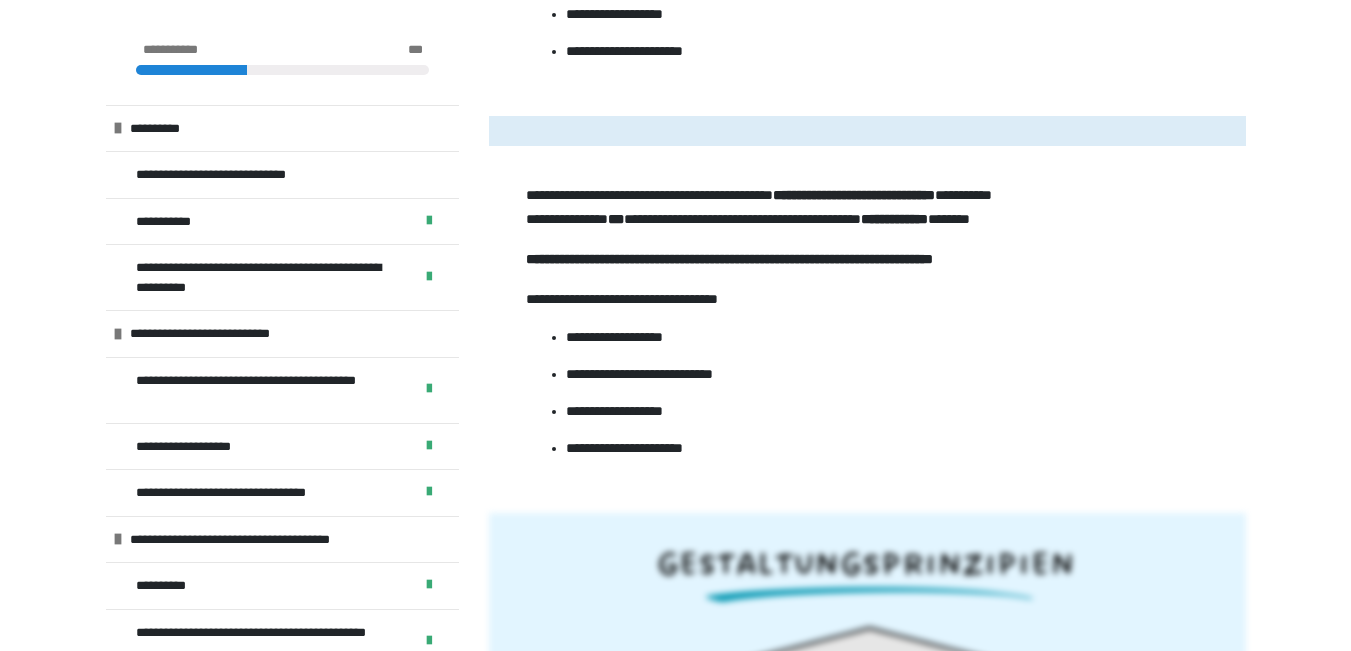 scroll, scrollTop: 1561, scrollLeft: 0, axis: vertical 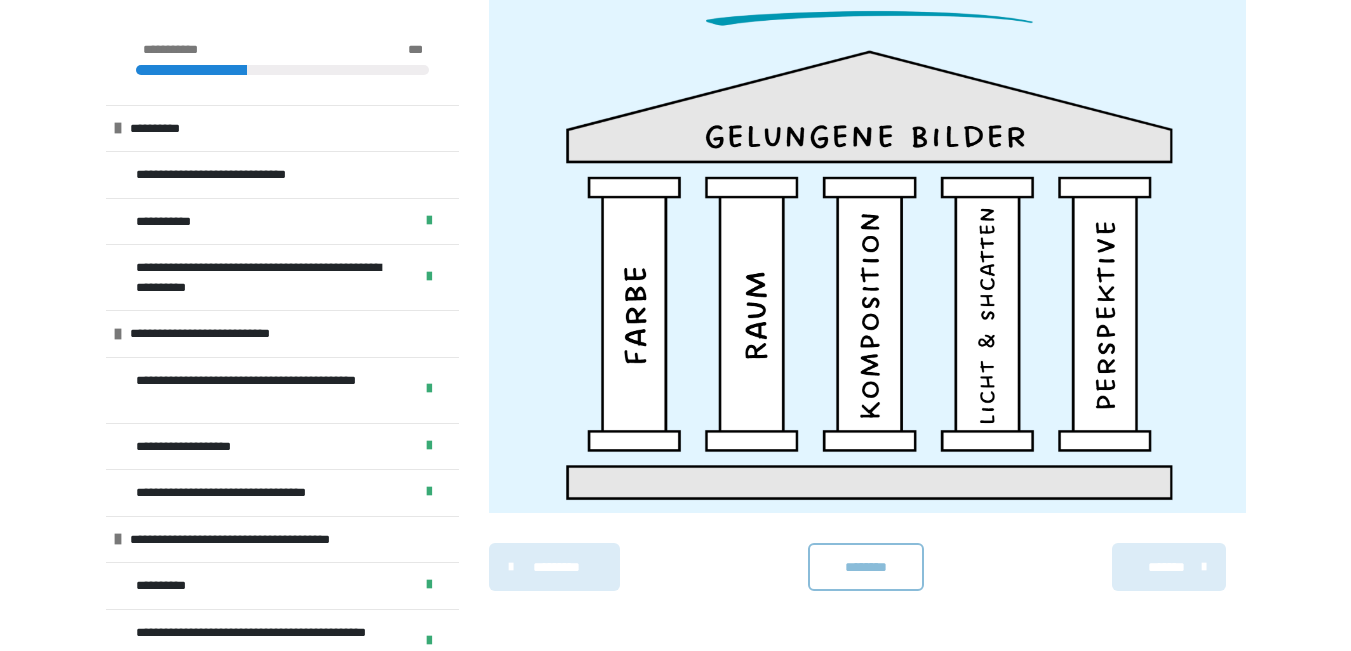 click on "*********" at bounding box center (556, 567) 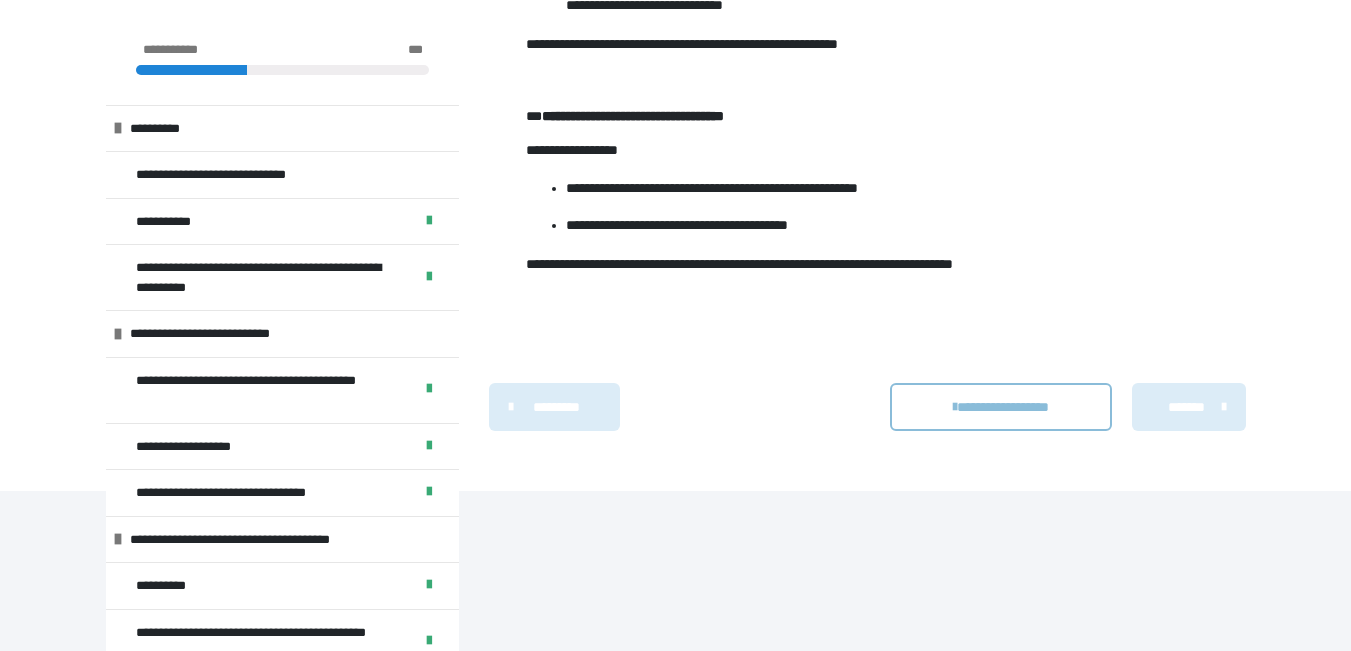 scroll, scrollTop: 3825, scrollLeft: 0, axis: vertical 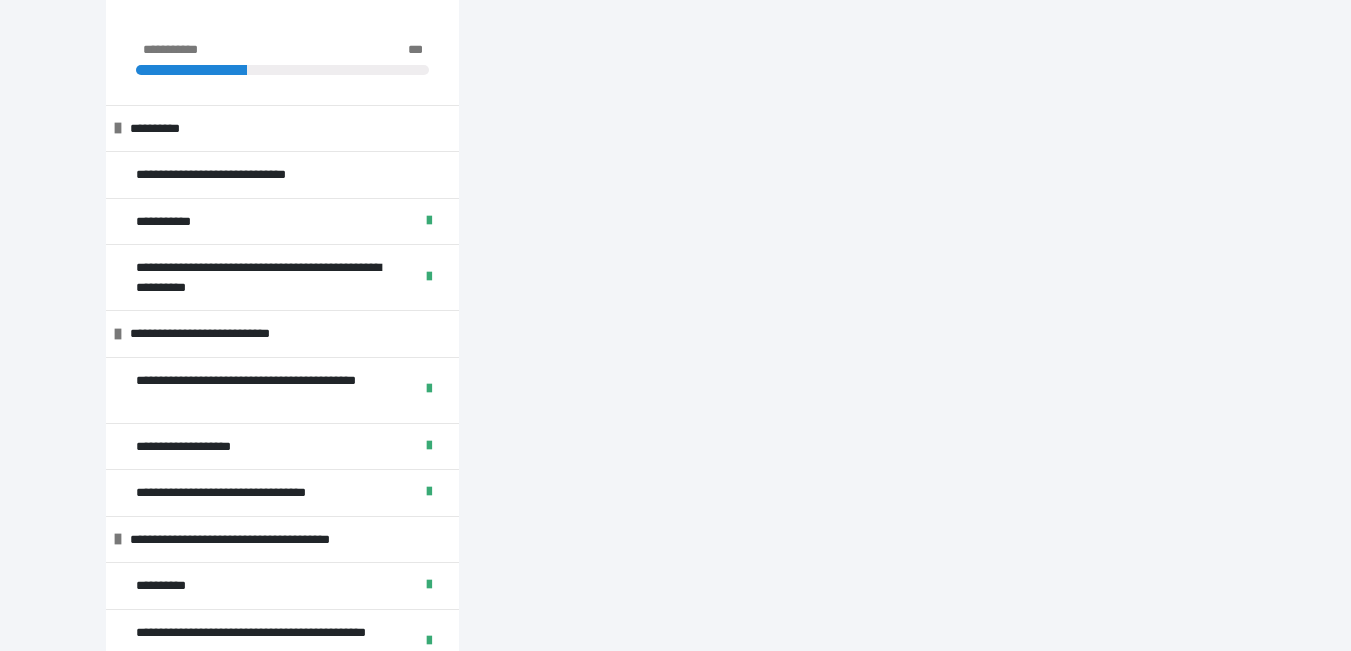 click at bounding box center (1224, -133) 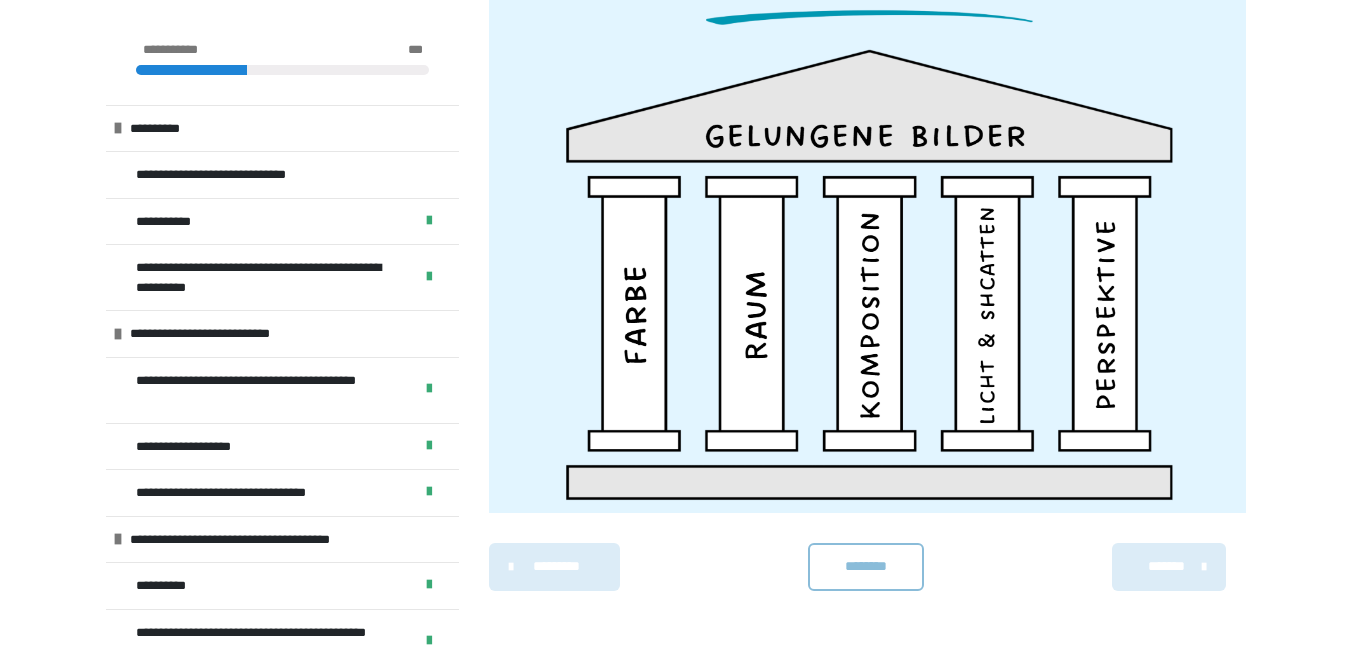 scroll, scrollTop: 1561, scrollLeft: 0, axis: vertical 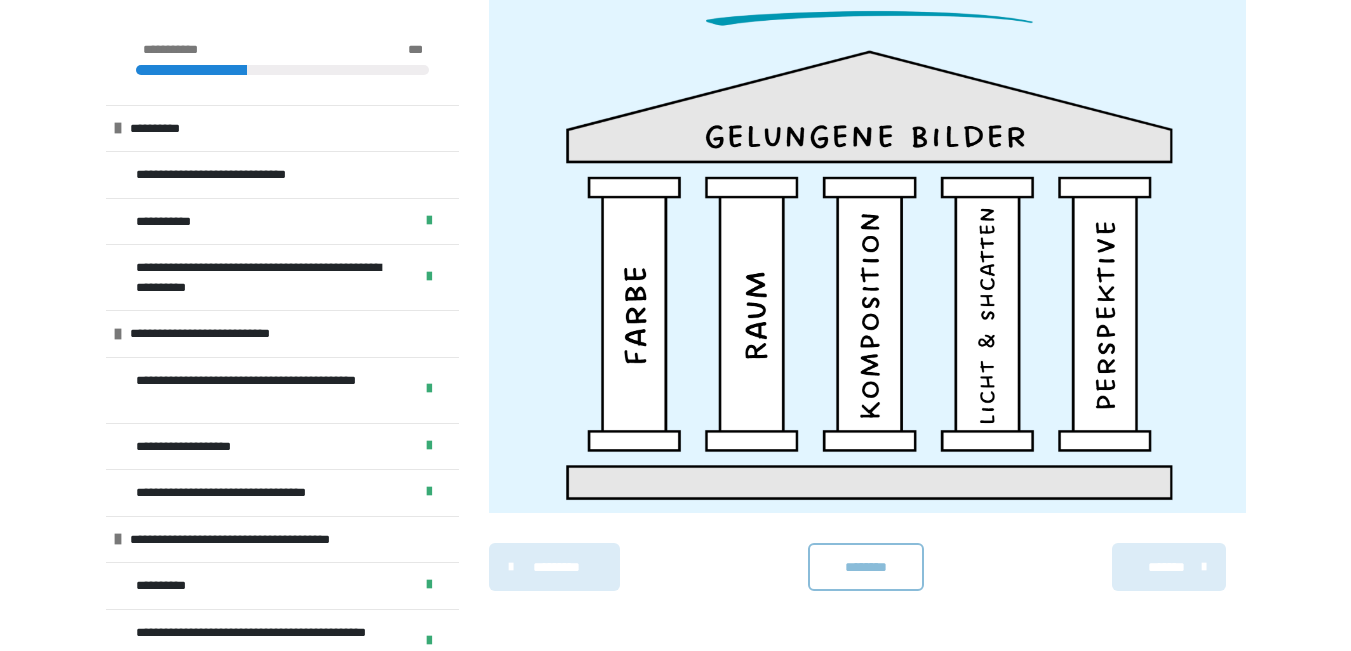 click on "********" at bounding box center [866, 567] 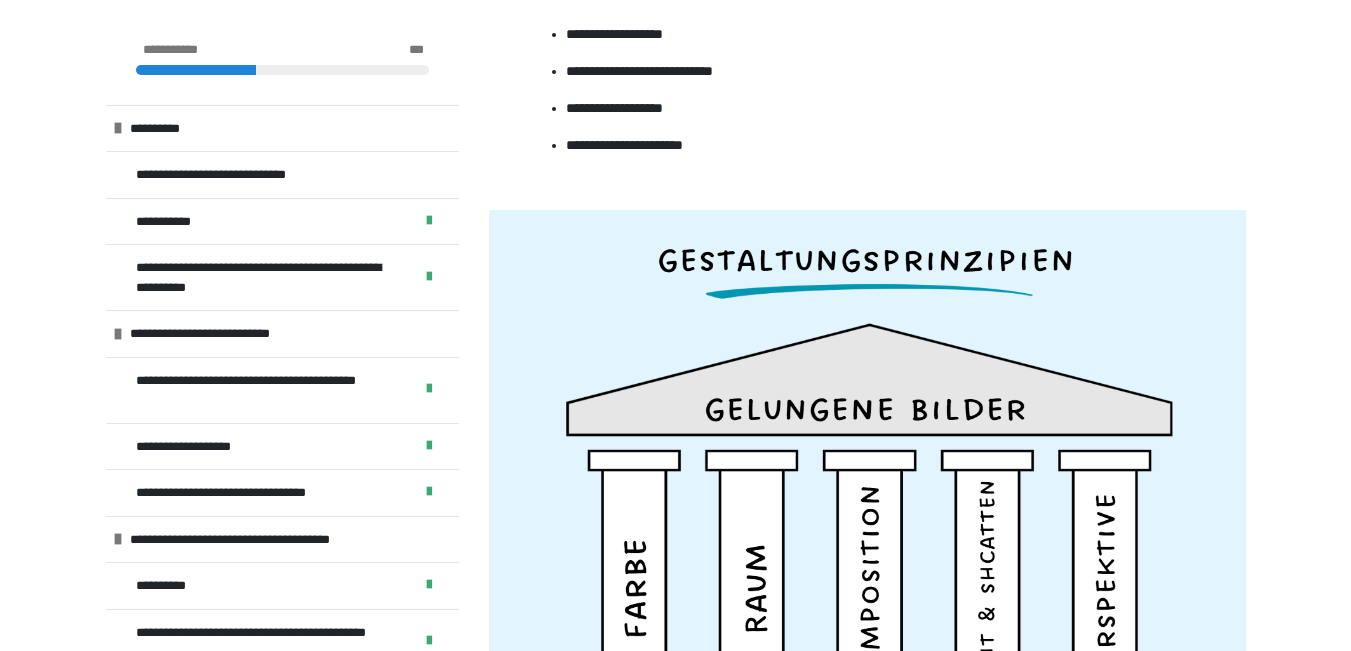 scroll, scrollTop: 1546, scrollLeft: 0, axis: vertical 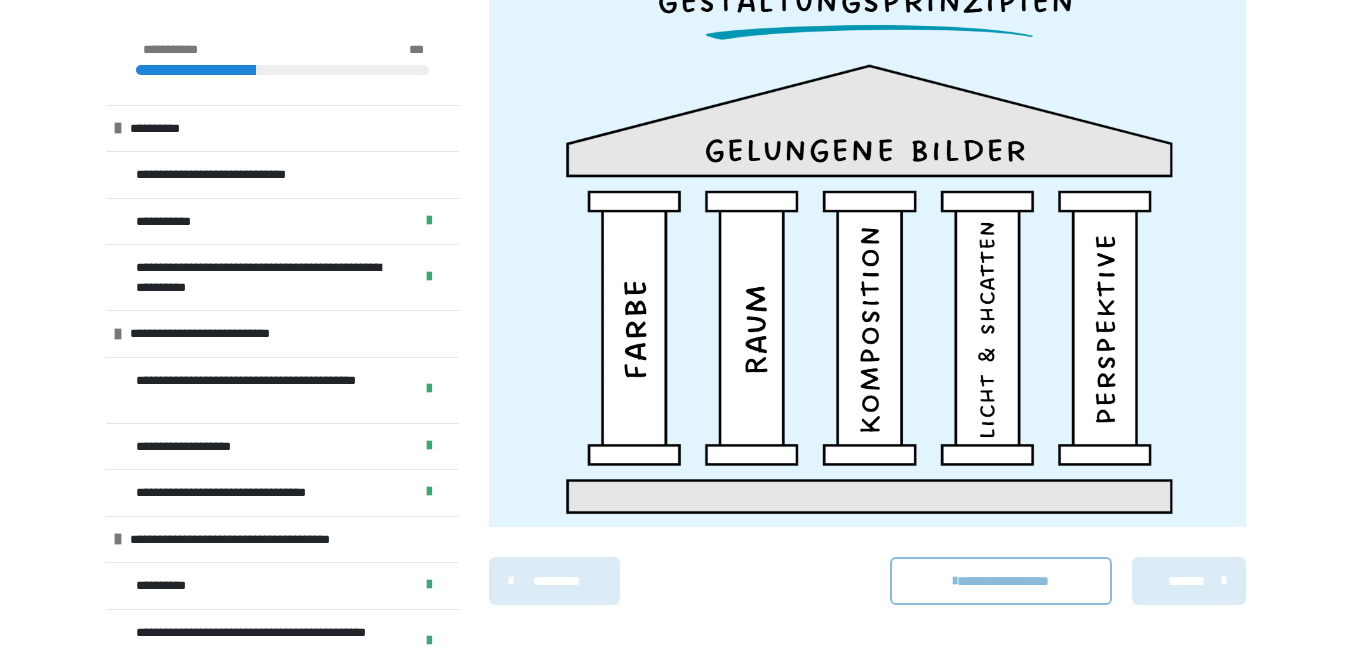 click at bounding box center (867, 239) 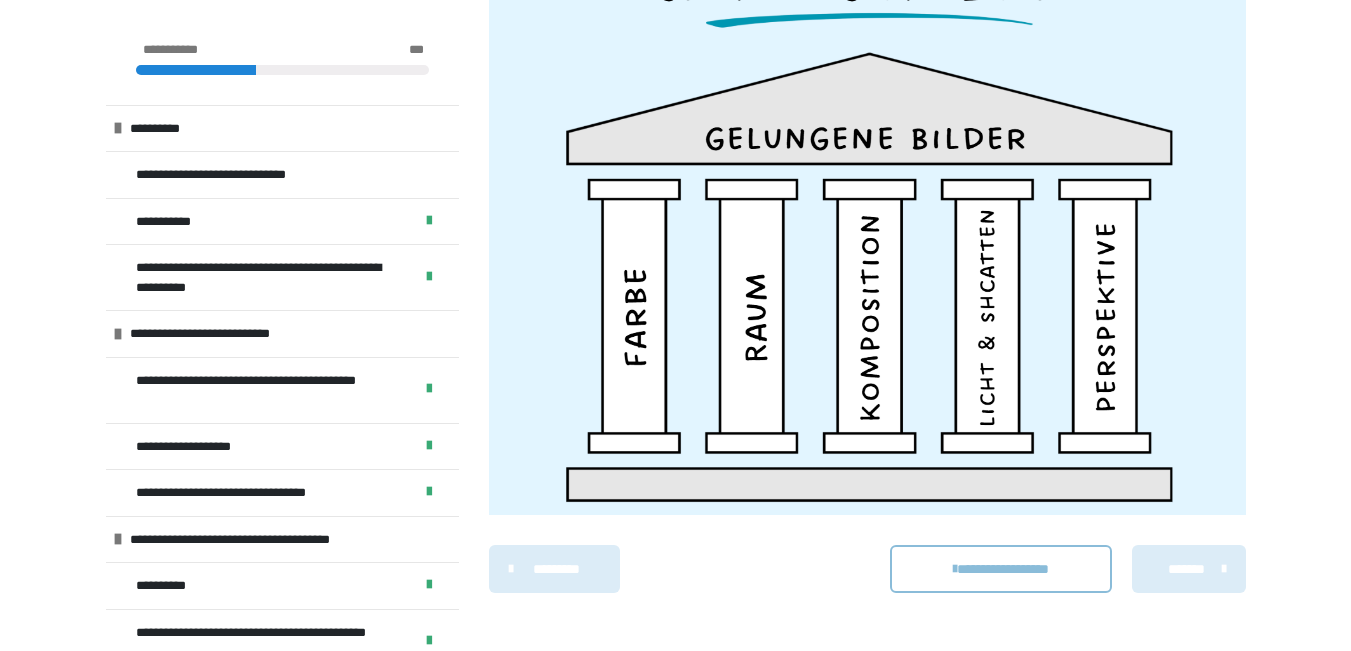 scroll, scrollTop: 1560, scrollLeft: 0, axis: vertical 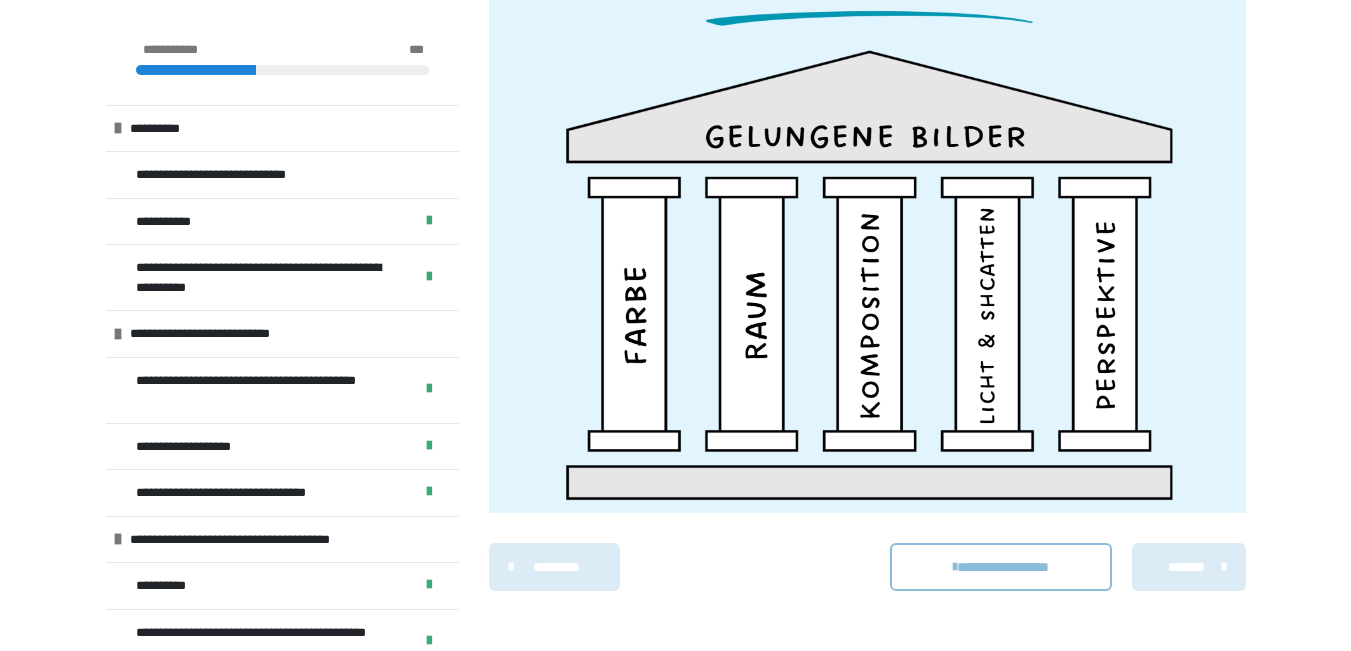 click on "*******" at bounding box center [1186, 567] 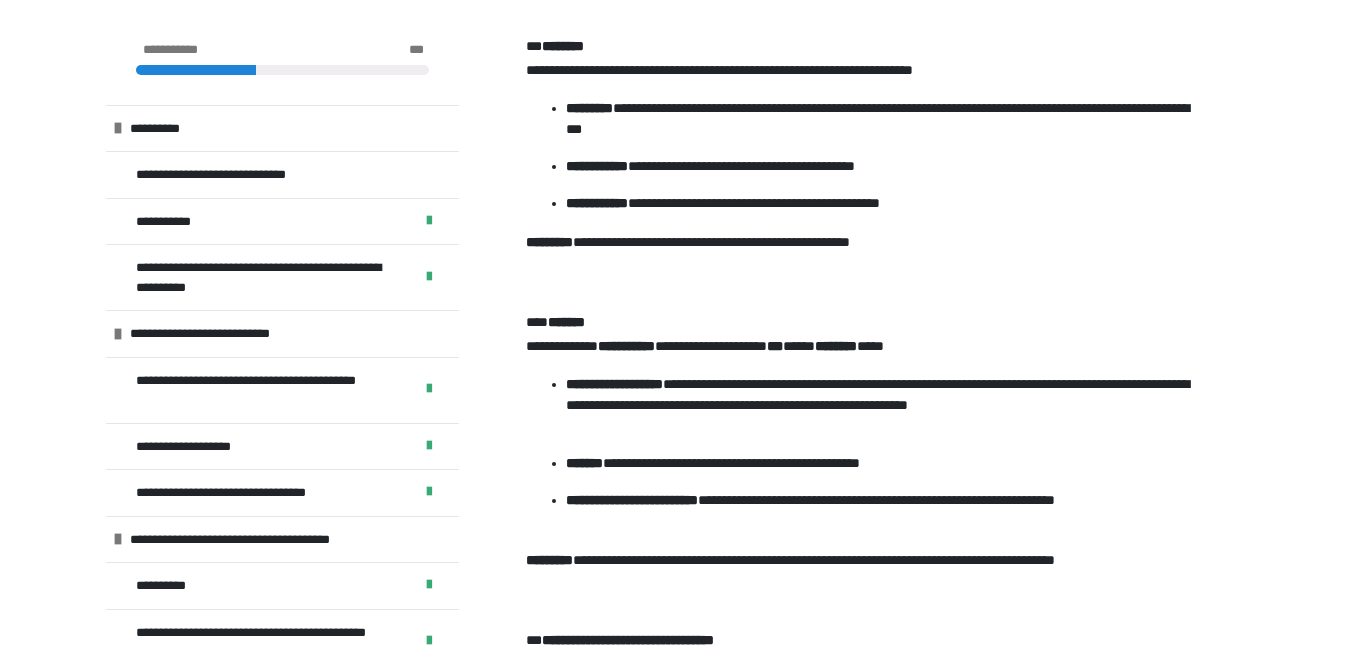 scroll, scrollTop: 977, scrollLeft: 0, axis: vertical 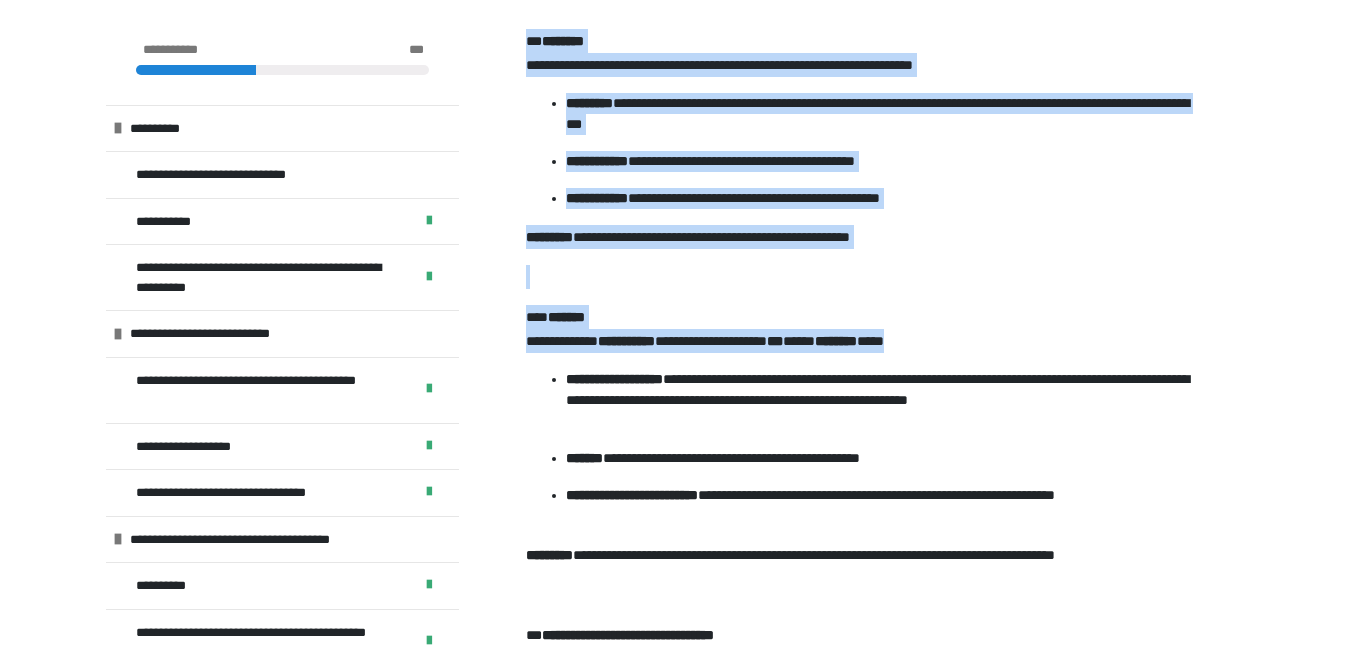 drag, startPoint x: 528, startPoint y: 159, endPoint x: 1233, endPoint y: 494, distance: 780.5447 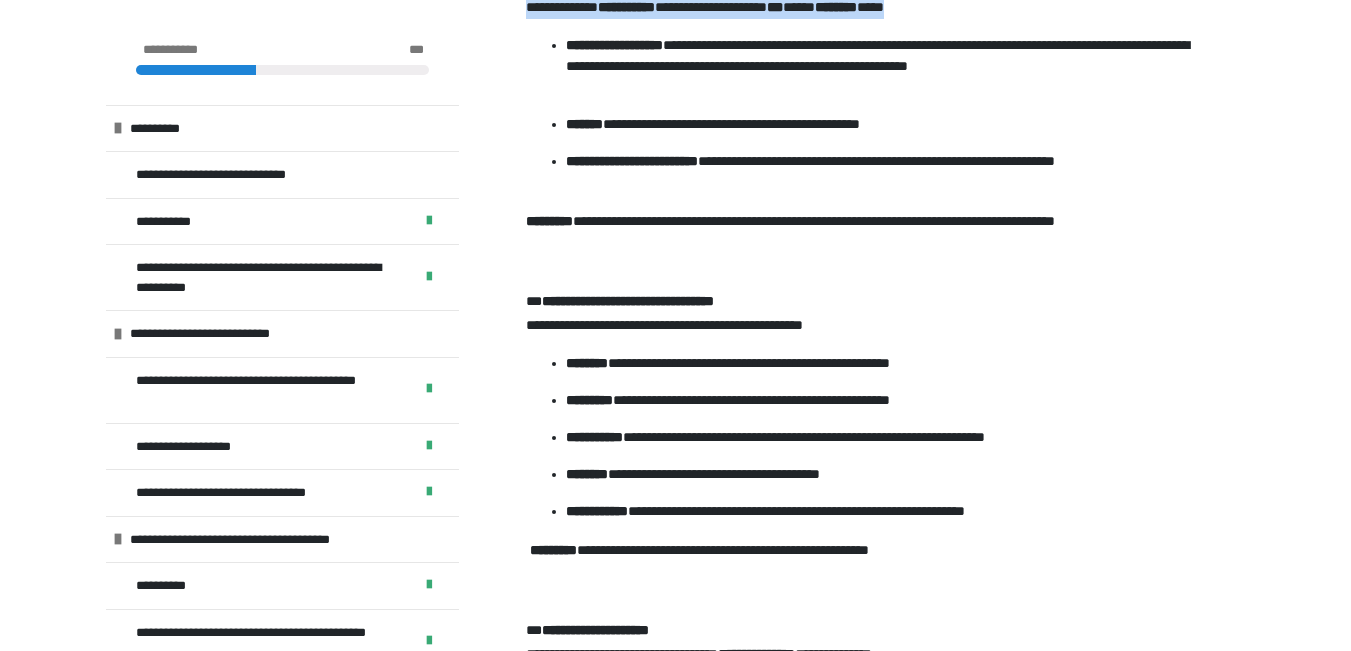 scroll, scrollTop: 1297, scrollLeft: 0, axis: vertical 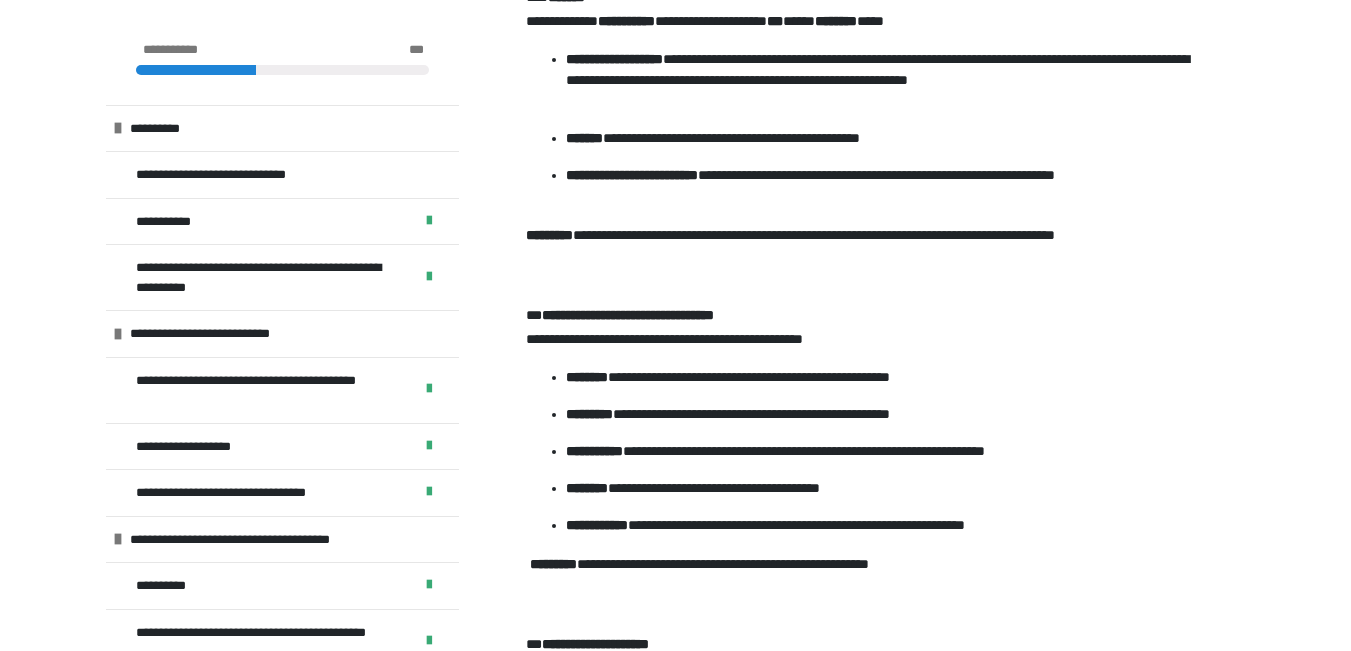 click on "**********" at bounding box center [675, 66] 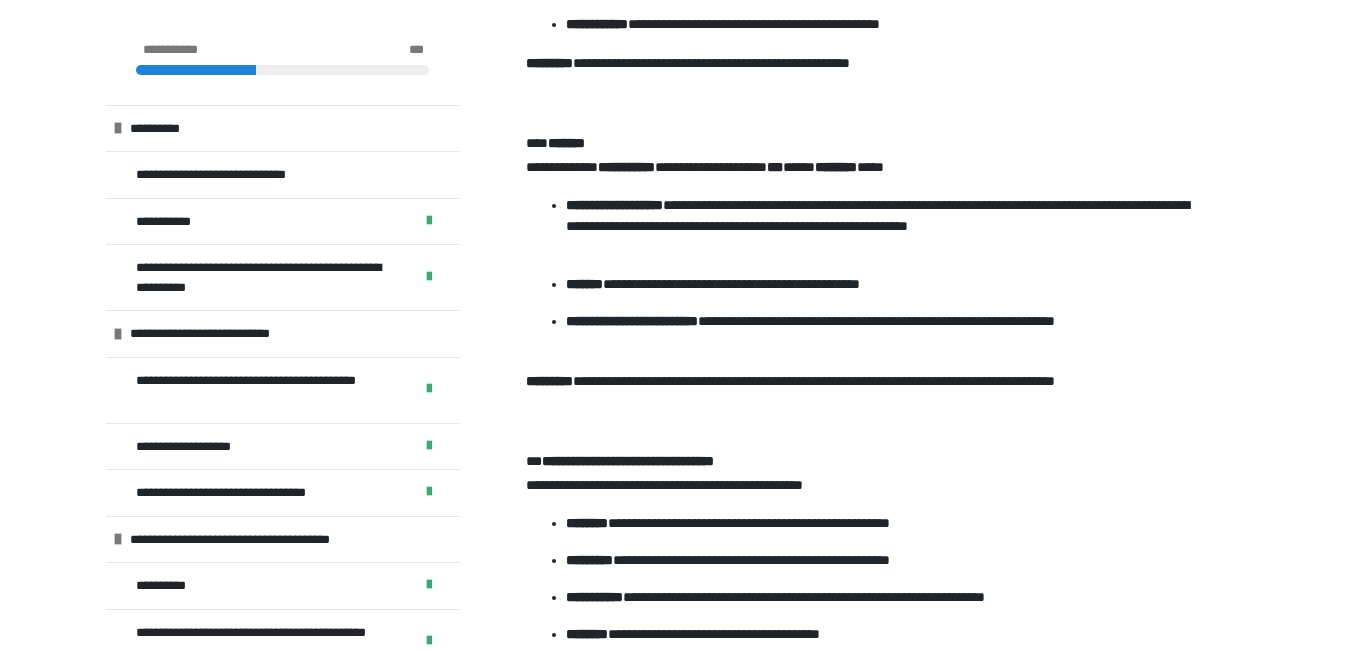 click at bounding box center [866, 103] 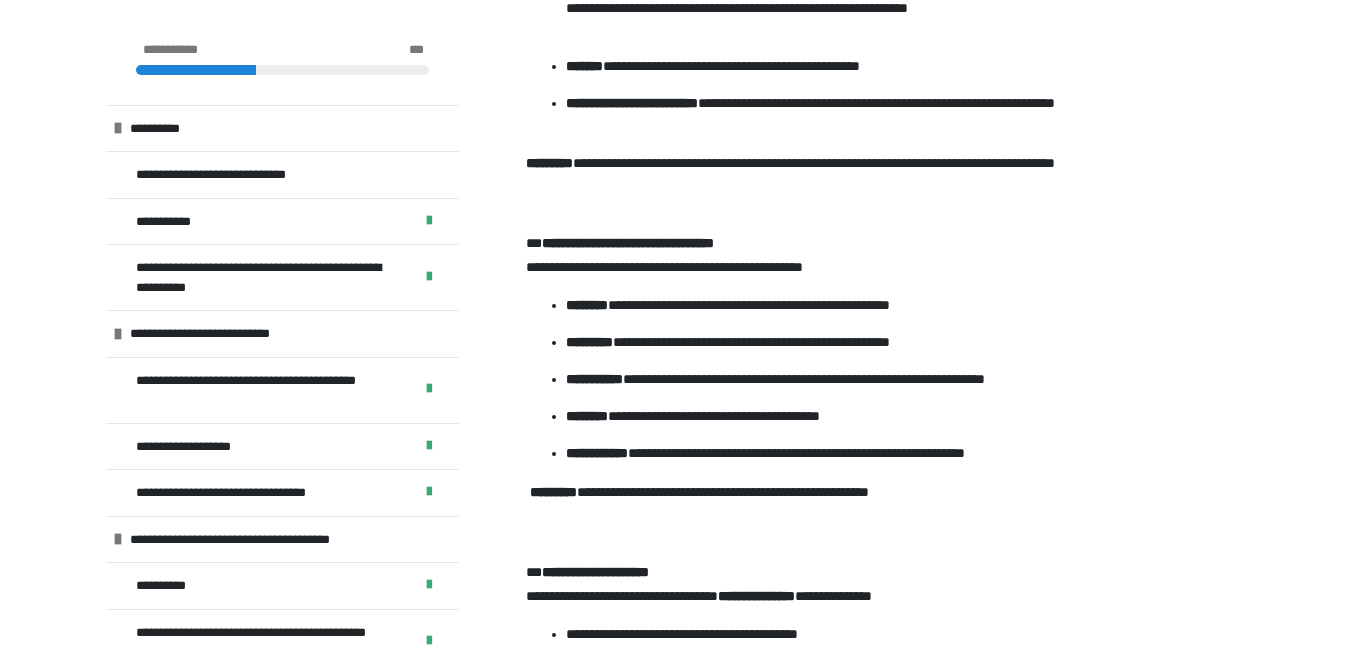 scroll, scrollTop: 1451, scrollLeft: 0, axis: vertical 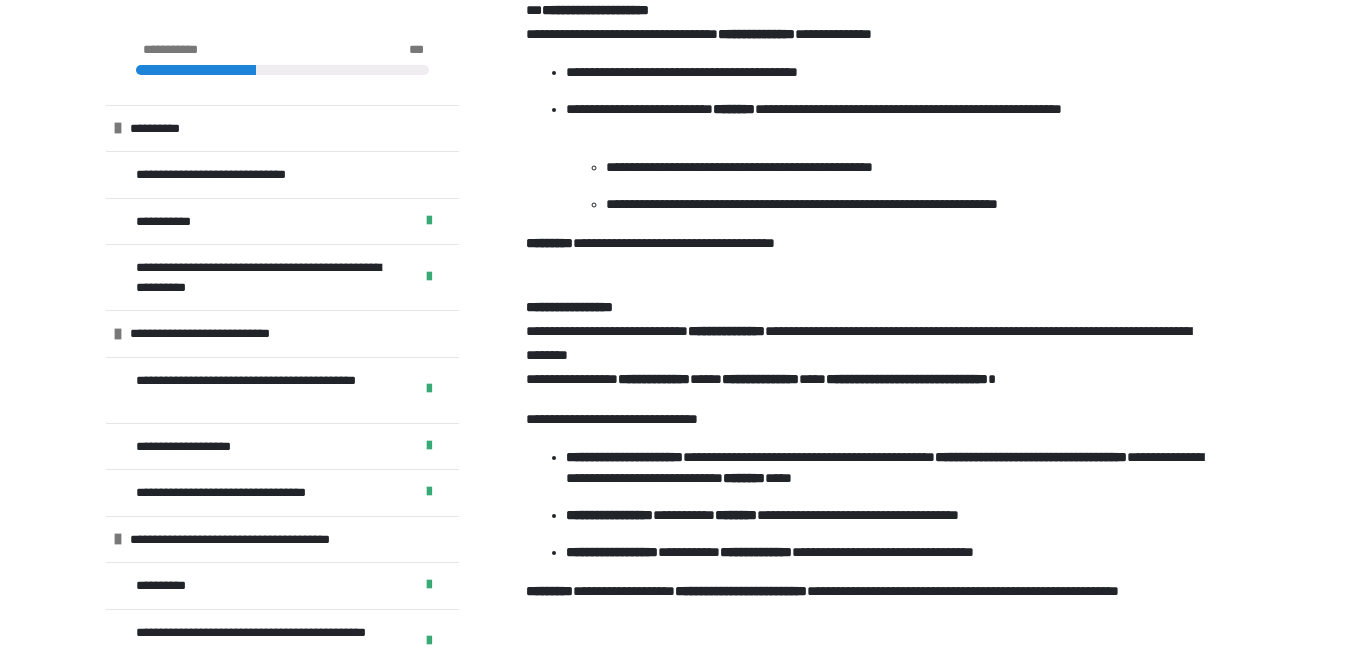click on "**********" at bounding box center (867, -277) 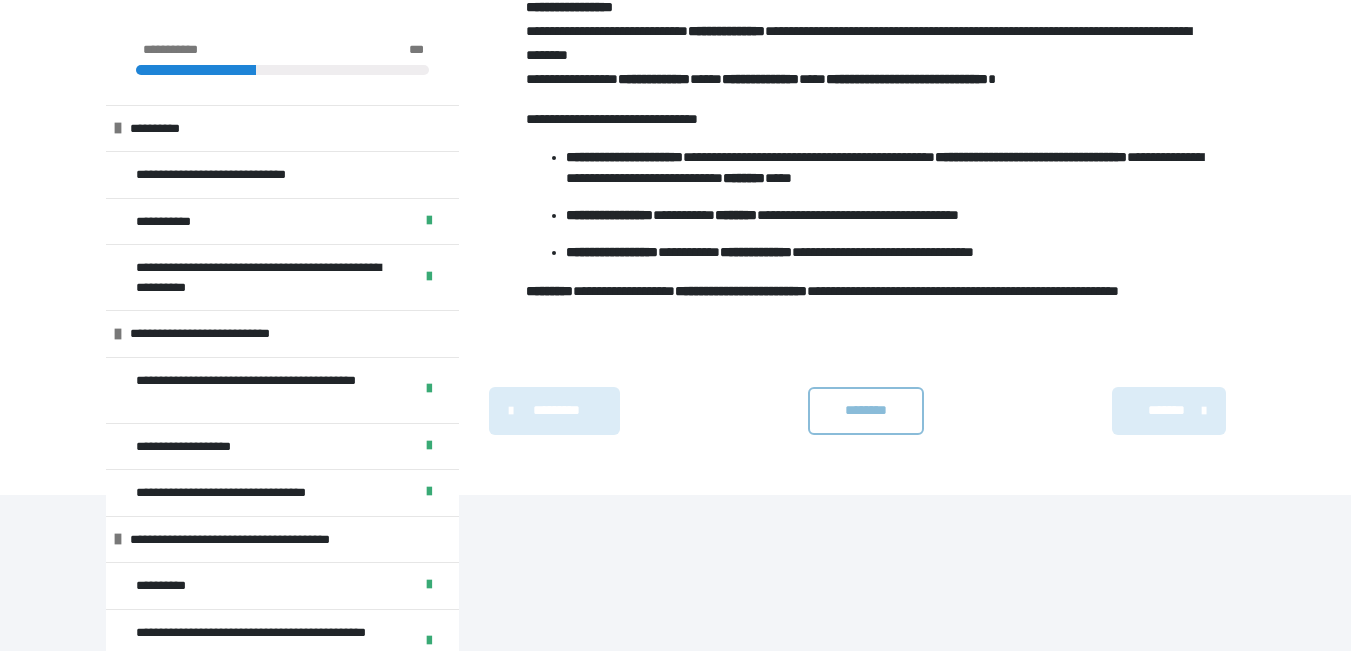scroll, scrollTop: 2243, scrollLeft: 0, axis: vertical 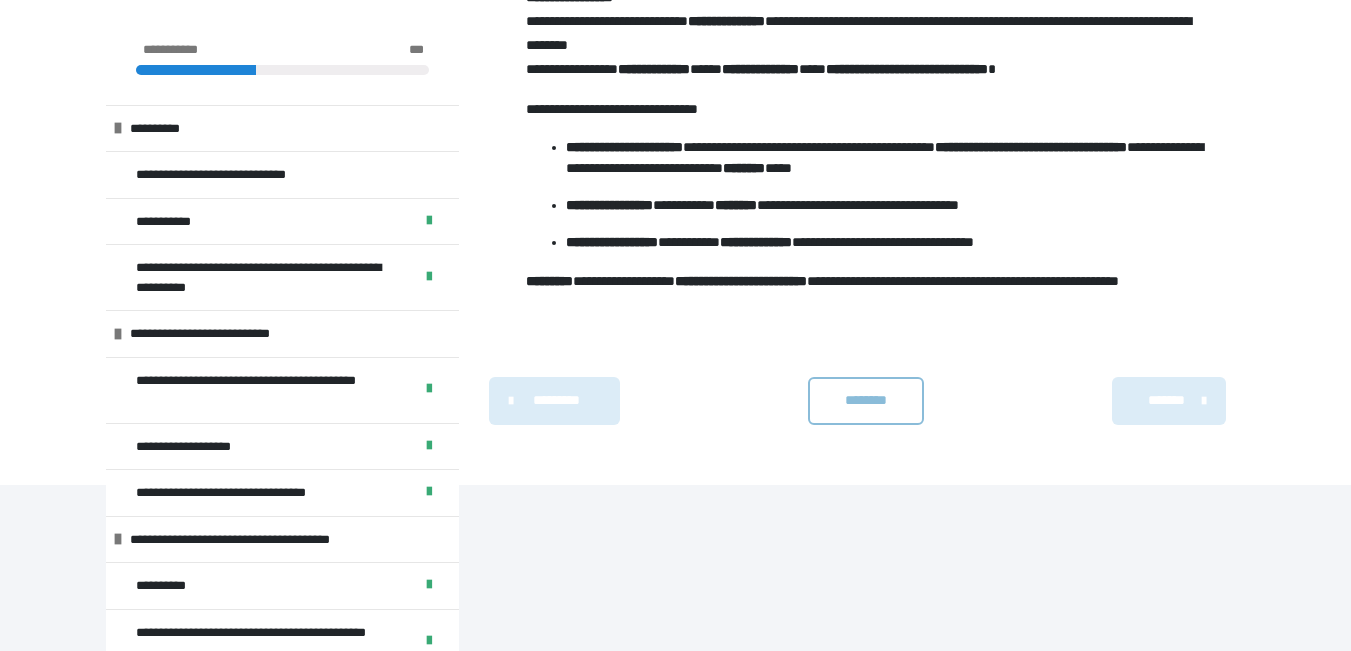 click on "*********" at bounding box center [556, 400] 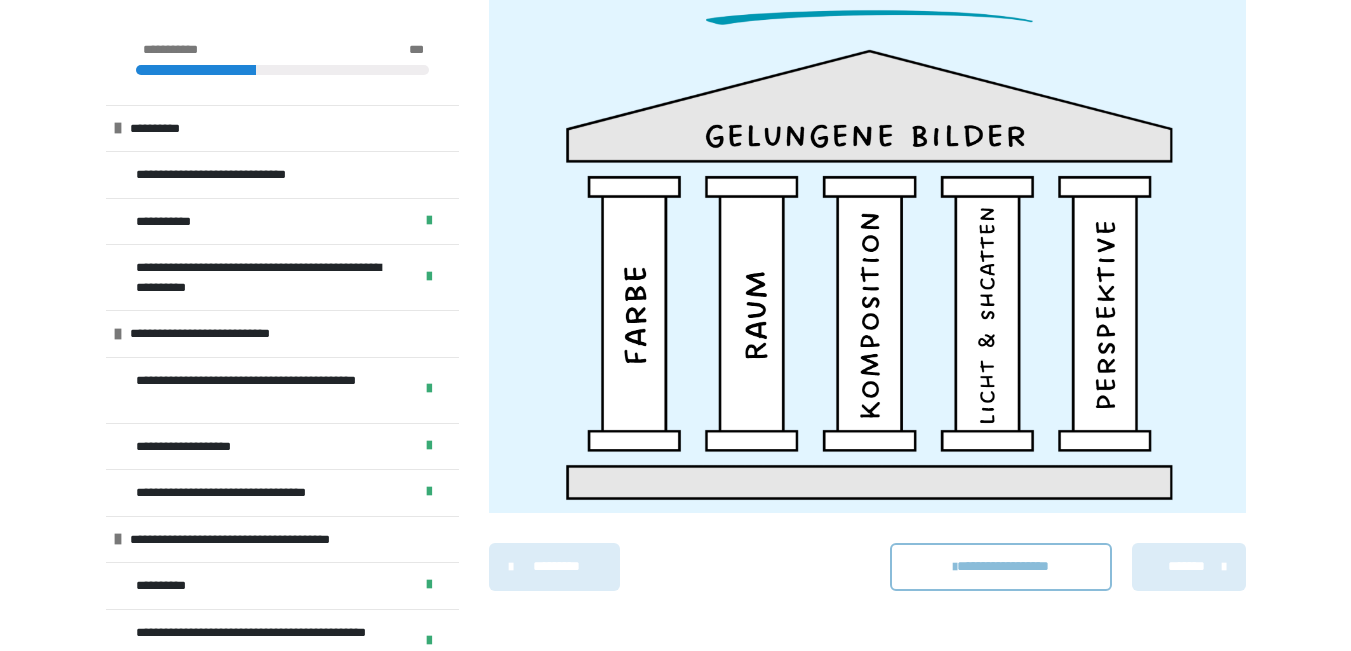 scroll, scrollTop: 1561, scrollLeft: 0, axis: vertical 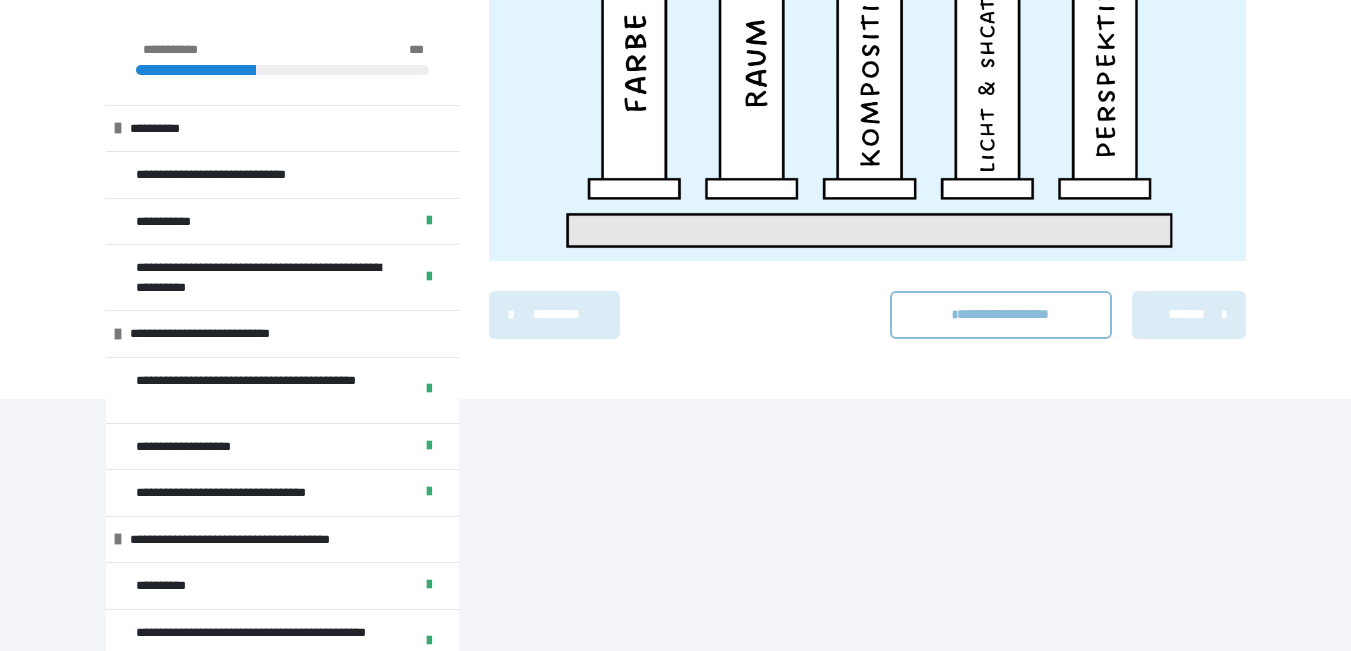 click on "*******" at bounding box center (1188, 315) 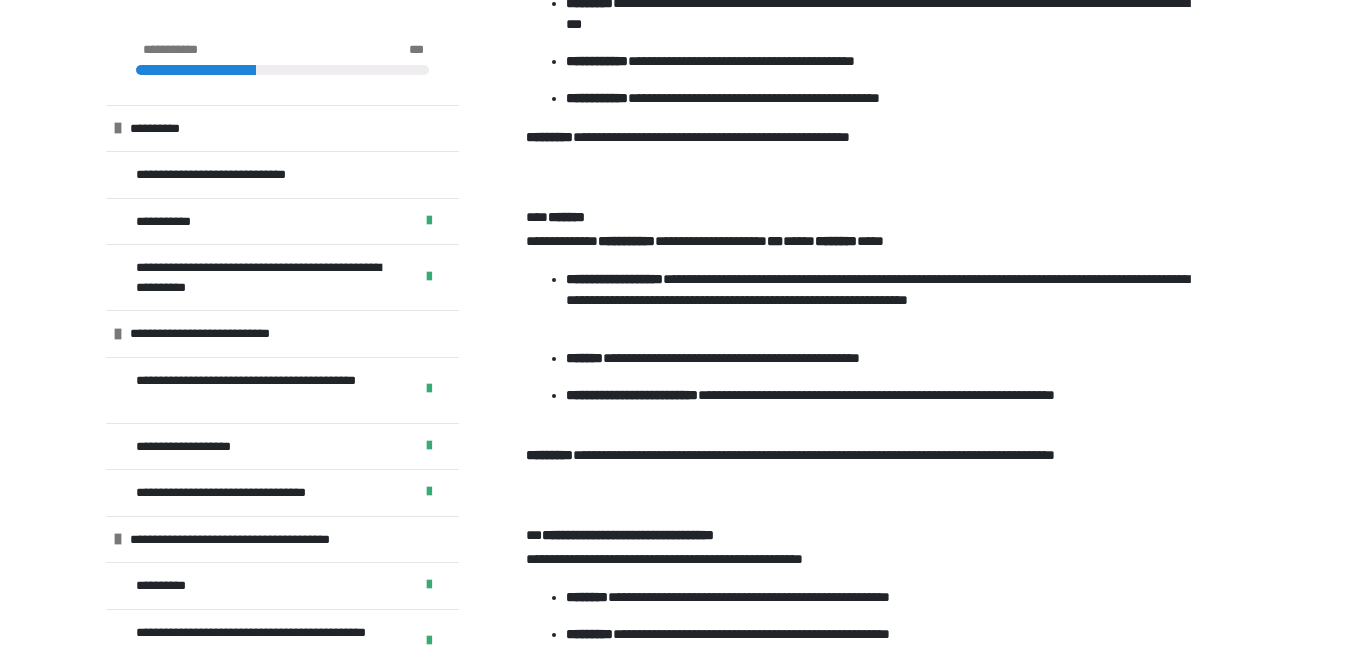 scroll, scrollTop: 1053, scrollLeft: 0, axis: vertical 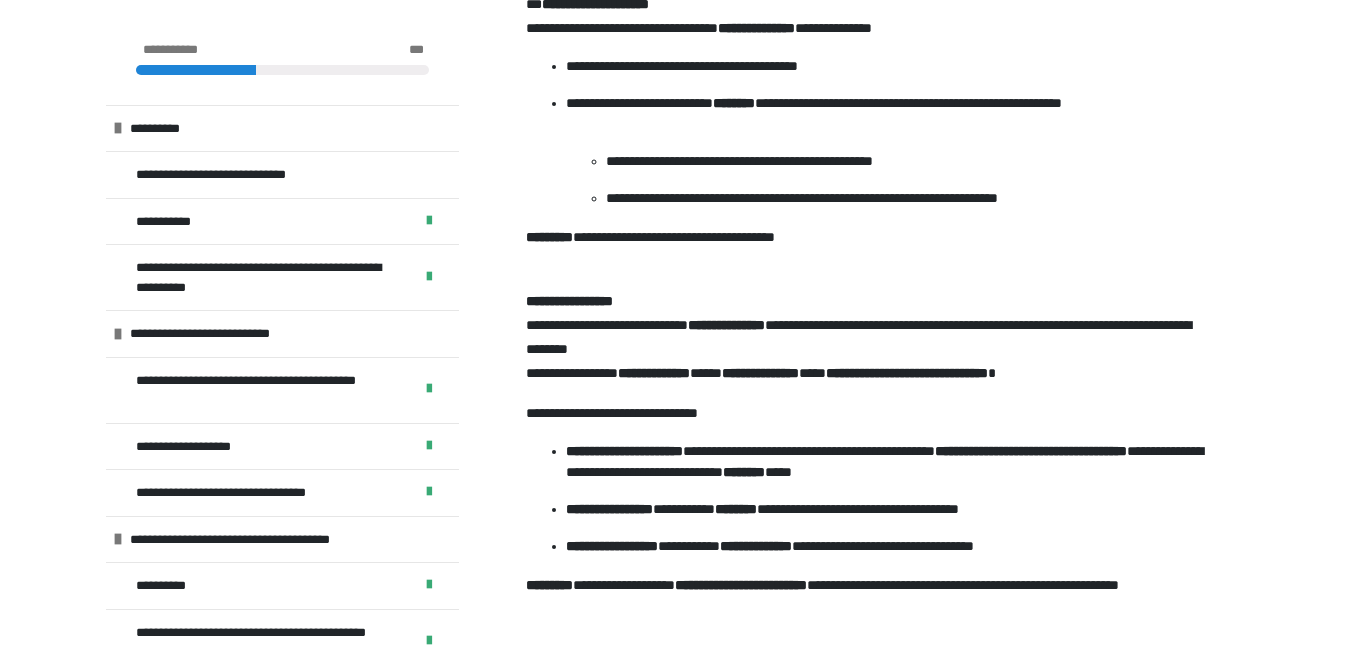 drag, startPoint x: 1344, startPoint y: 458, endPoint x: 1315, endPoint y: 518, distance: 66.64083 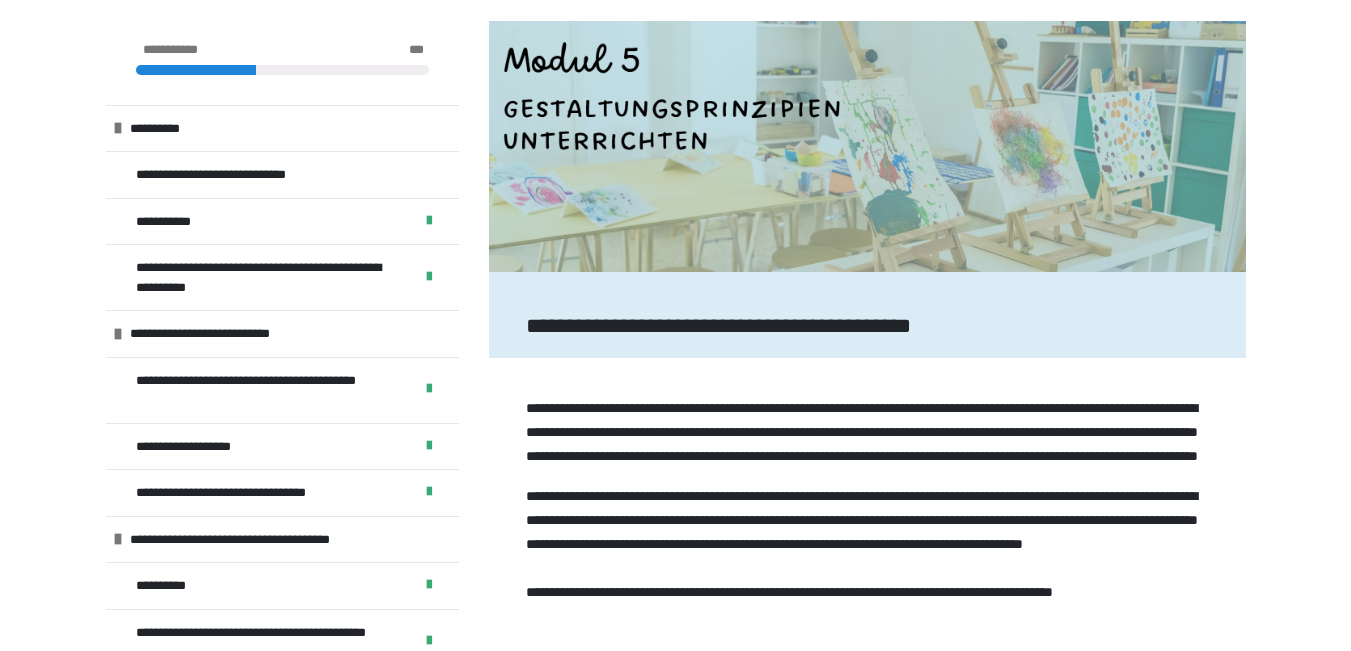 scroll, scrollTop: 357, scrollLeft: 0, axis: vertical 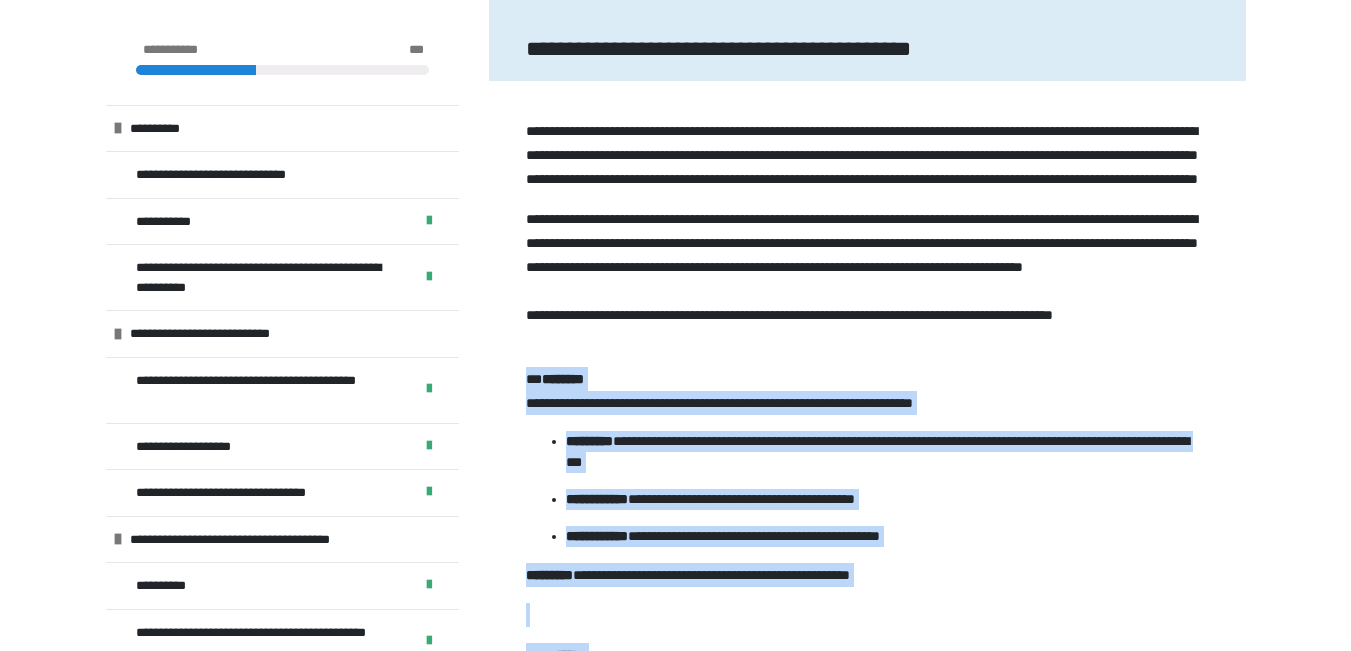 drag, startPoint x: 708, startPoint y: 451, endPoint x: 567, endPoint y: 511, distance: 153.2351 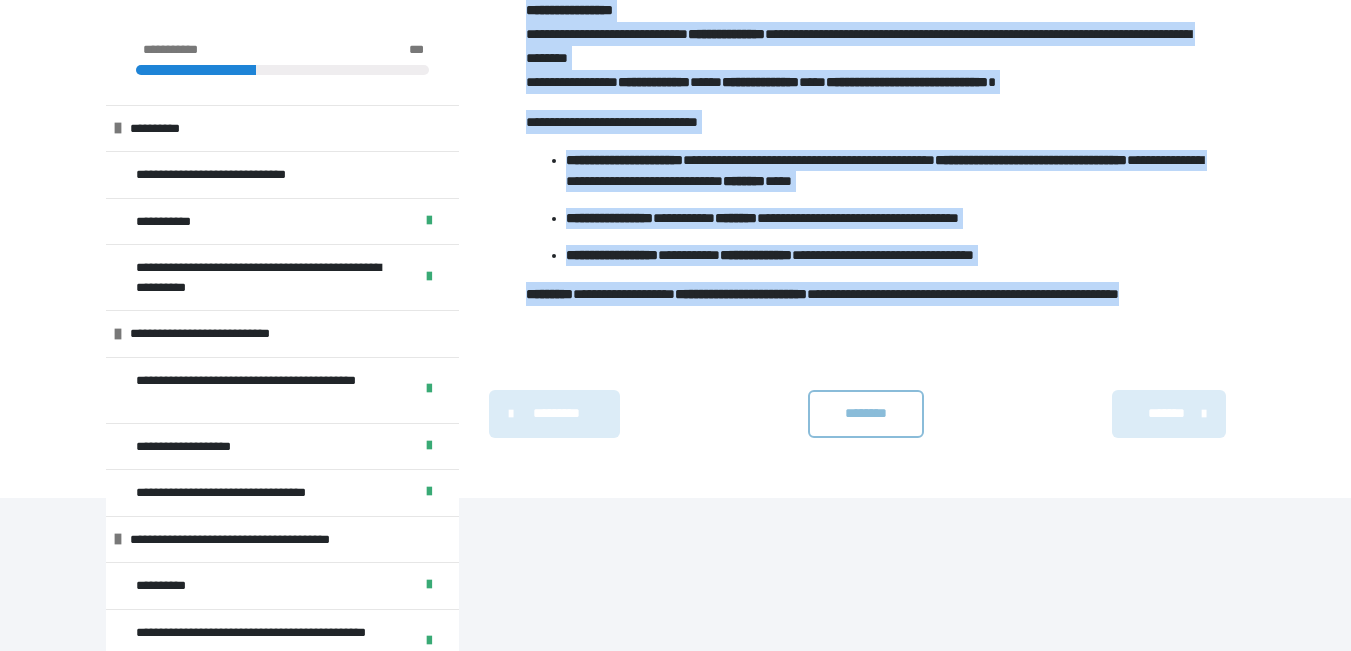 scroll, scrollTop: 2243, scrollLeft: 0, axis: vertical 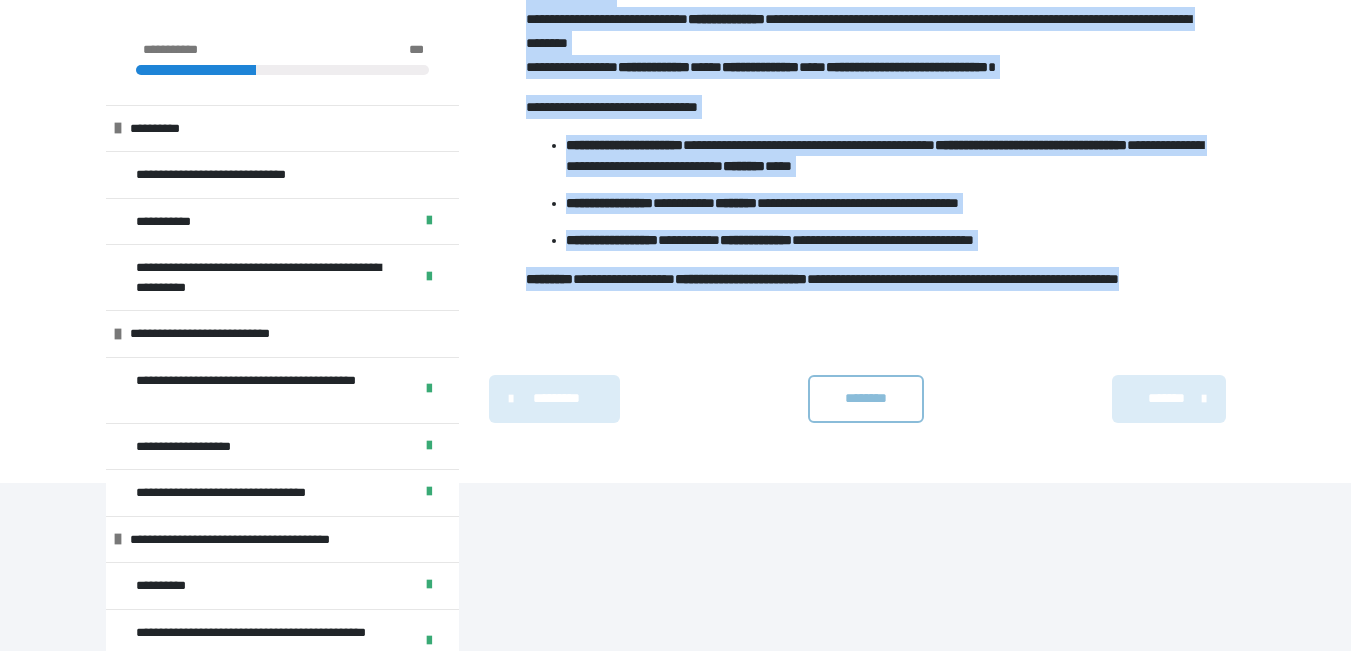 click on "**********" at bounding box center (867, -589) 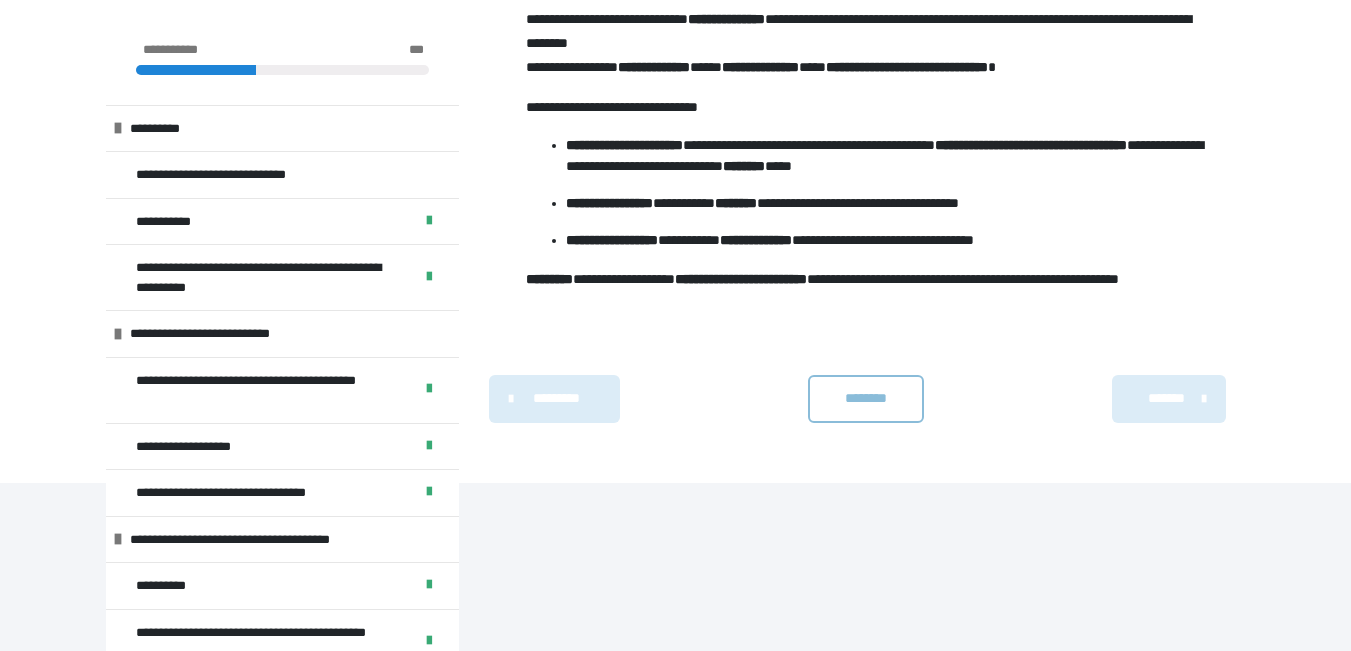 click on "*********" at bounding box center [556, 398] 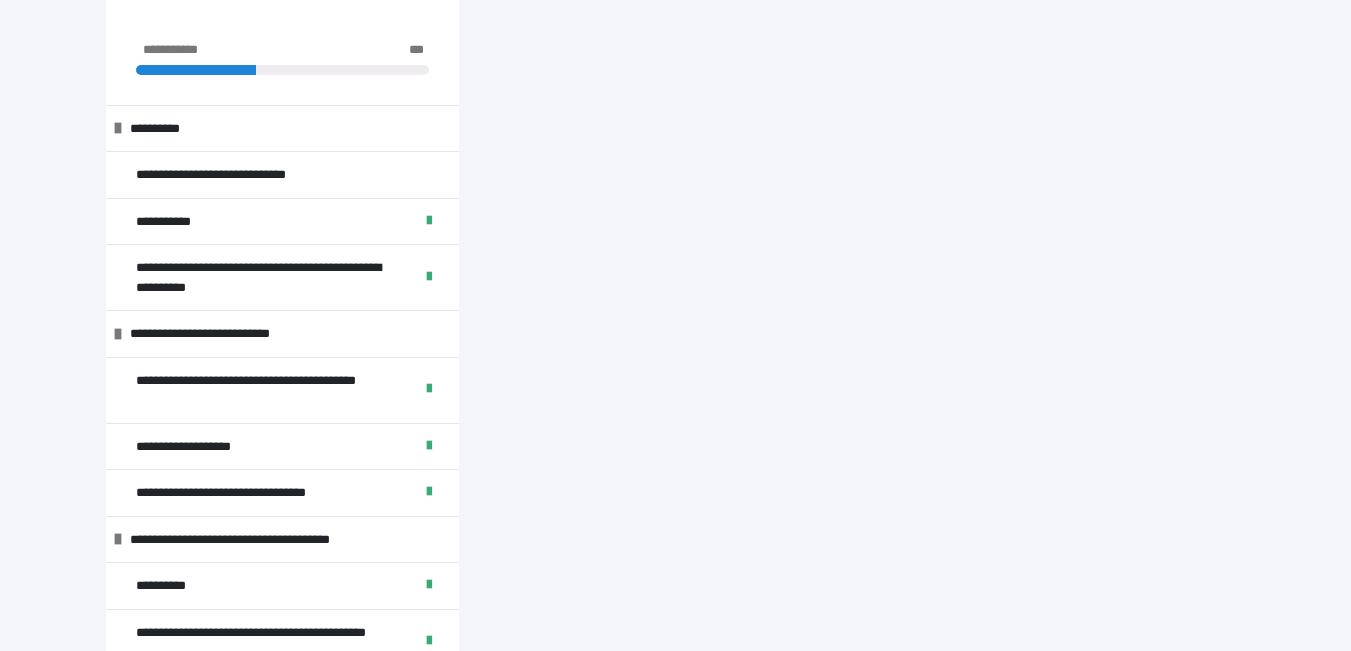 scroll, scrollTop: 1561, scrollLeft: 0, axis: vertical 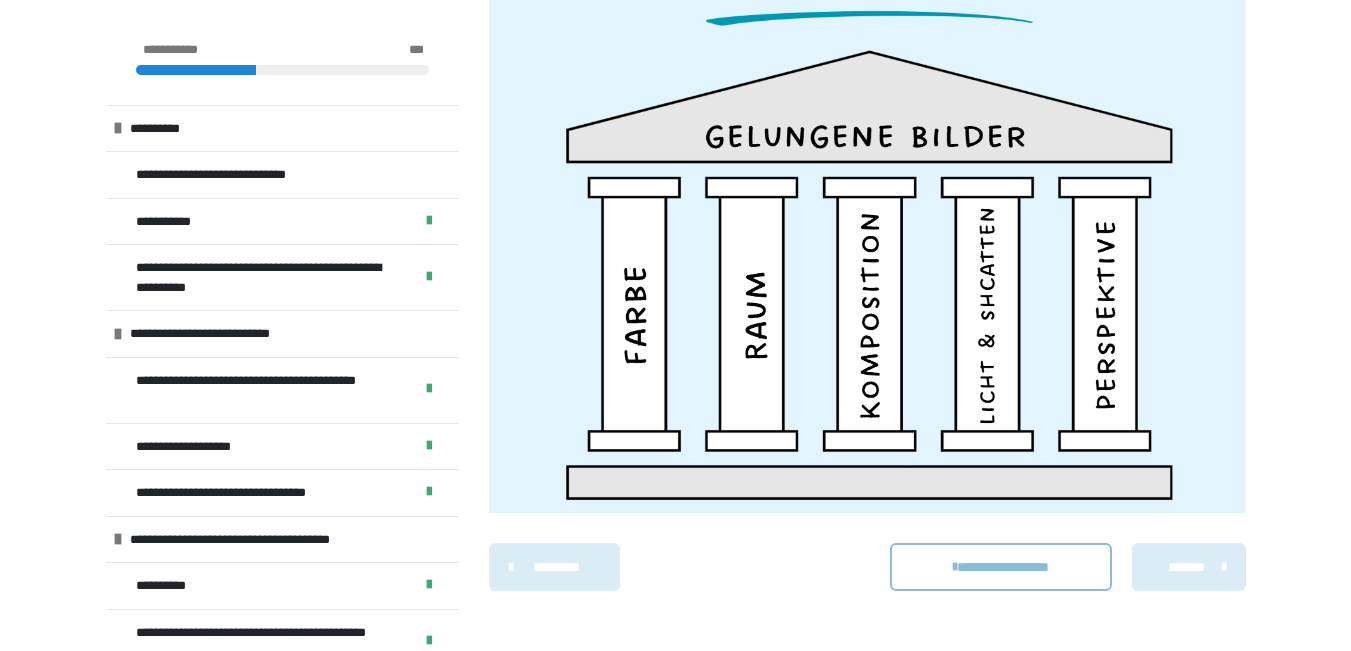 click on "*******" at bounding box center [1186, 567] 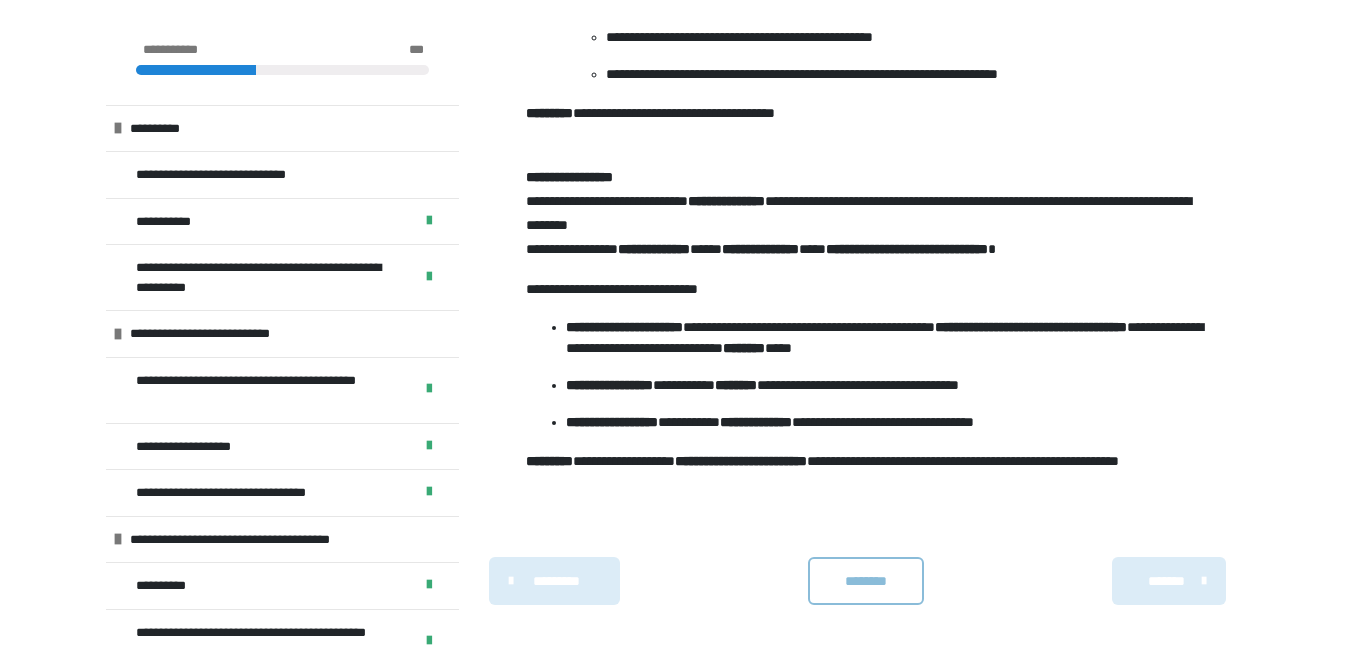 scroll, scrollTop: 2243, scrollLeft: 0, axis: vertical 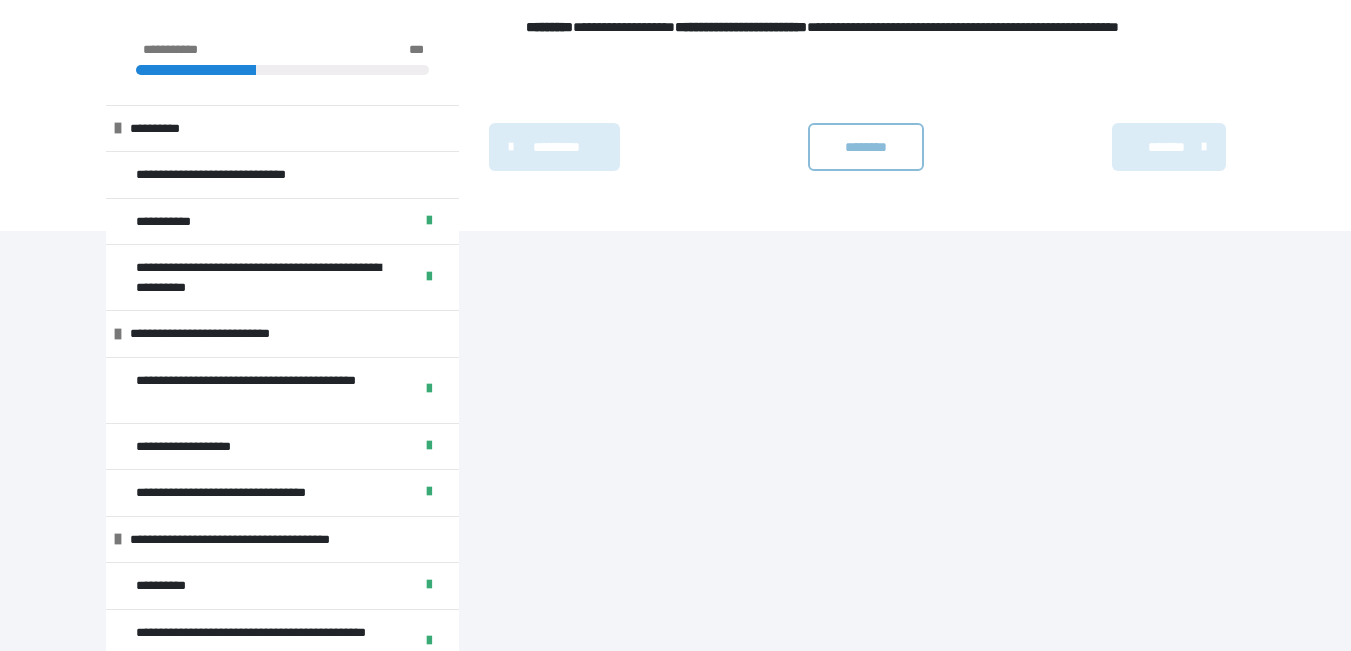 click on "********" at bounding box center (866, 147) 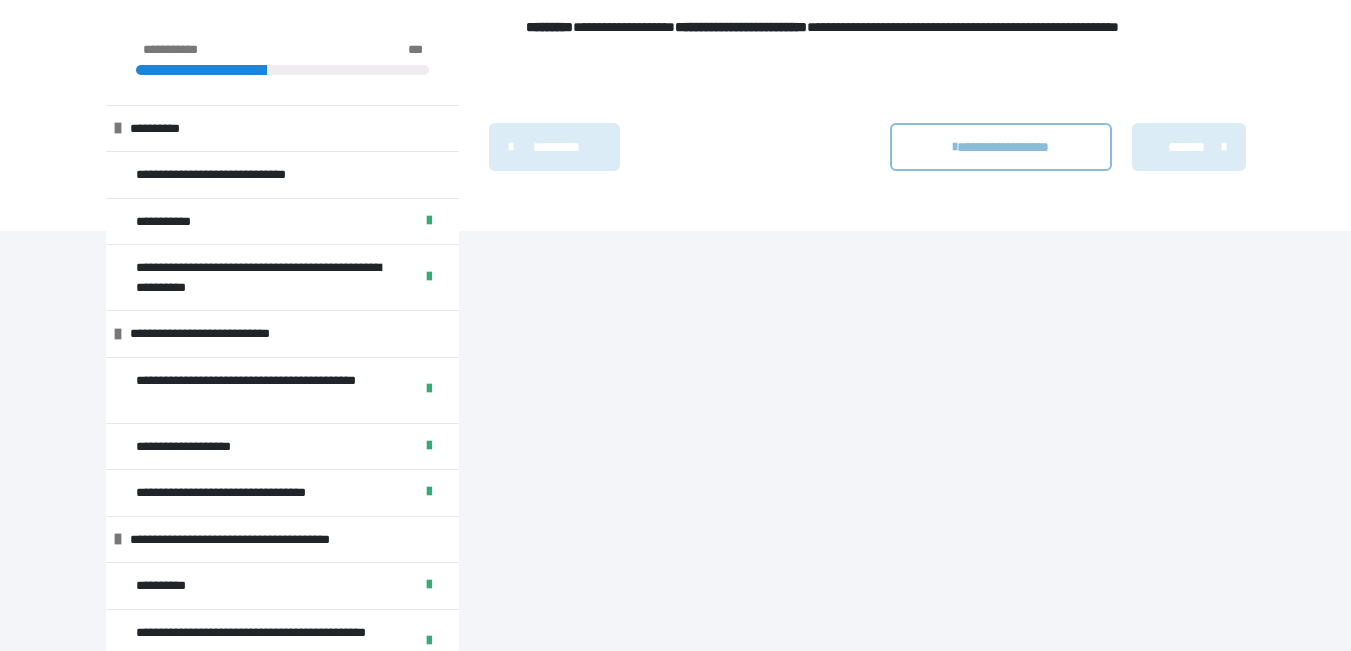 click on "*******" at bounding box center (1186, 147) 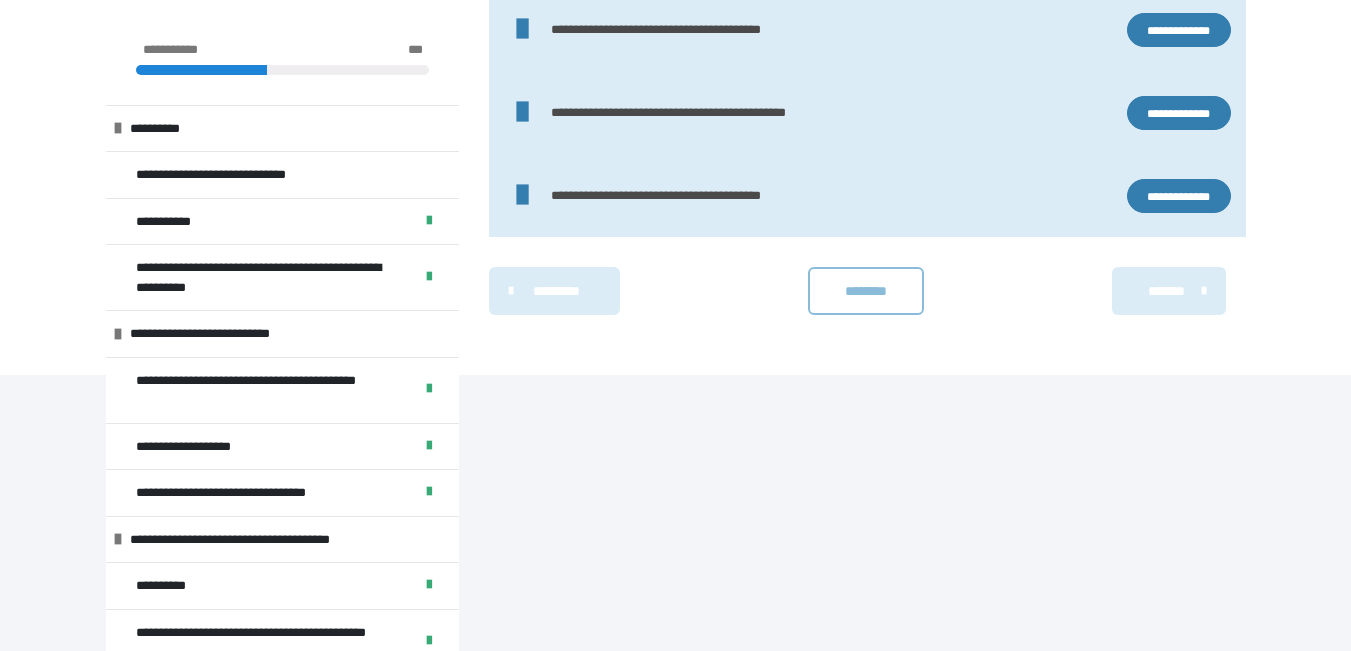 scroll, scrollTop: 729, scrollLeft: 0, axis: vertical 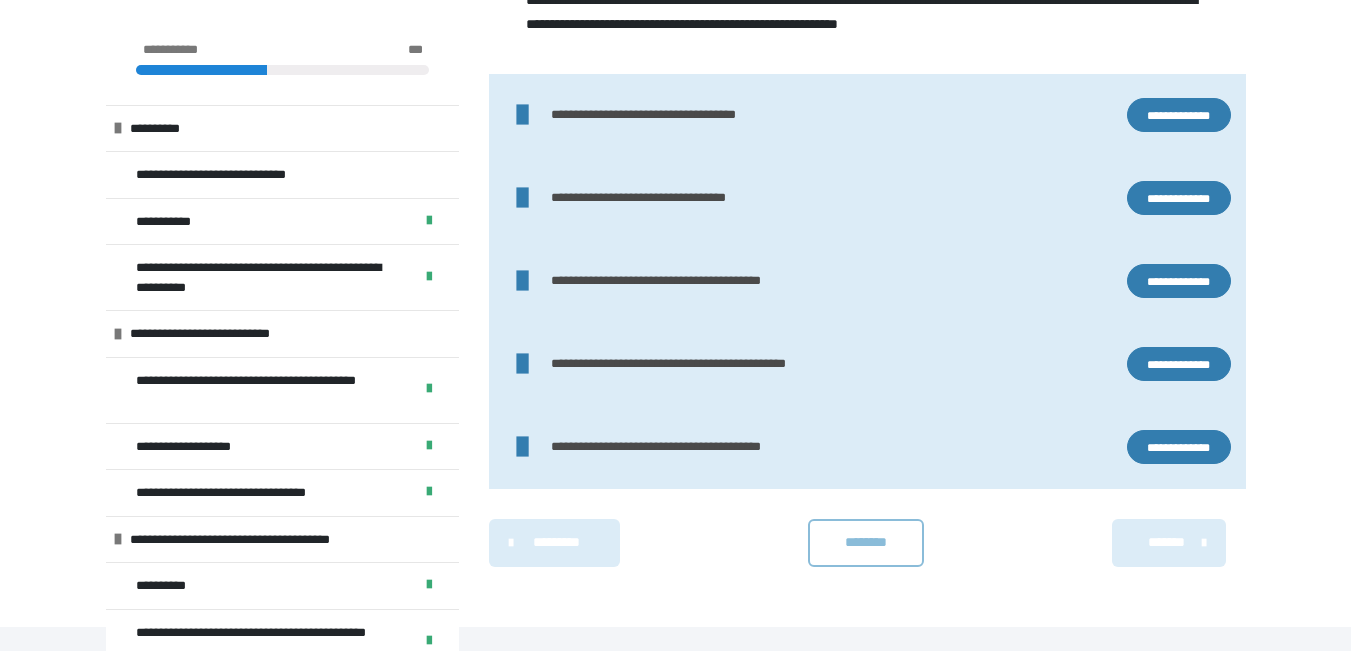 click on "********" at bounding box center (866, 542) 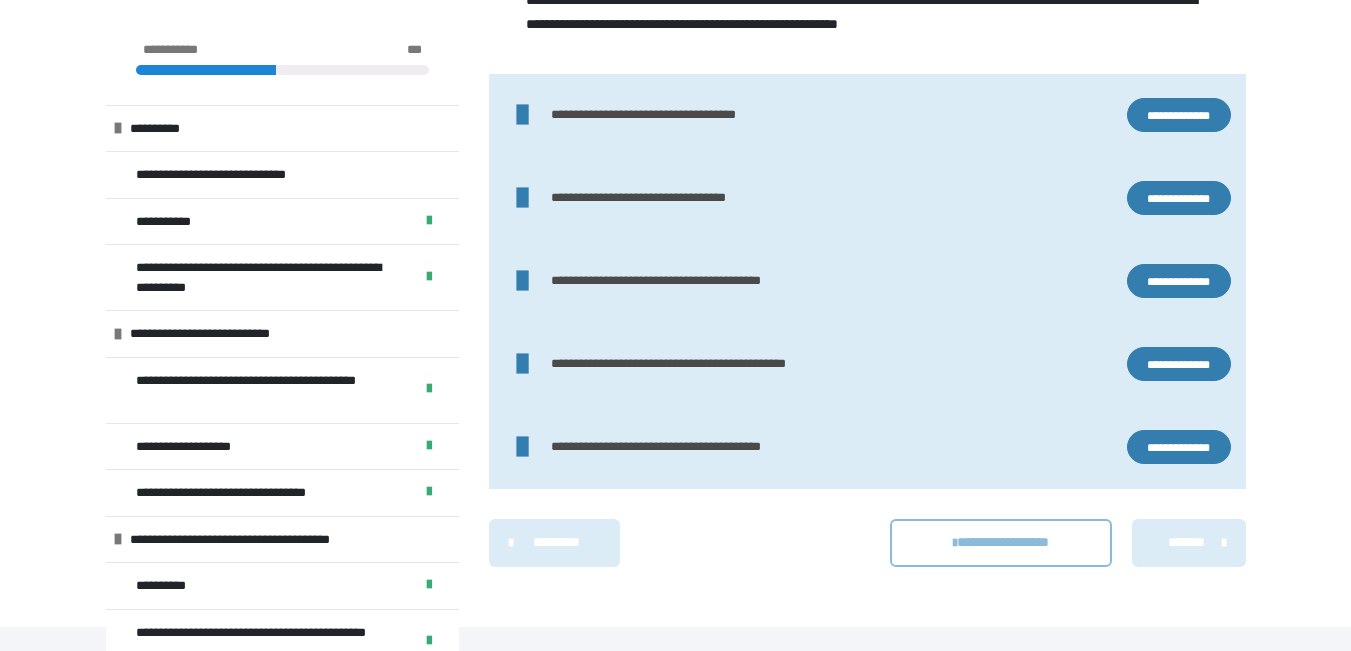 click on "*******" at bounding box center (1186, 542) 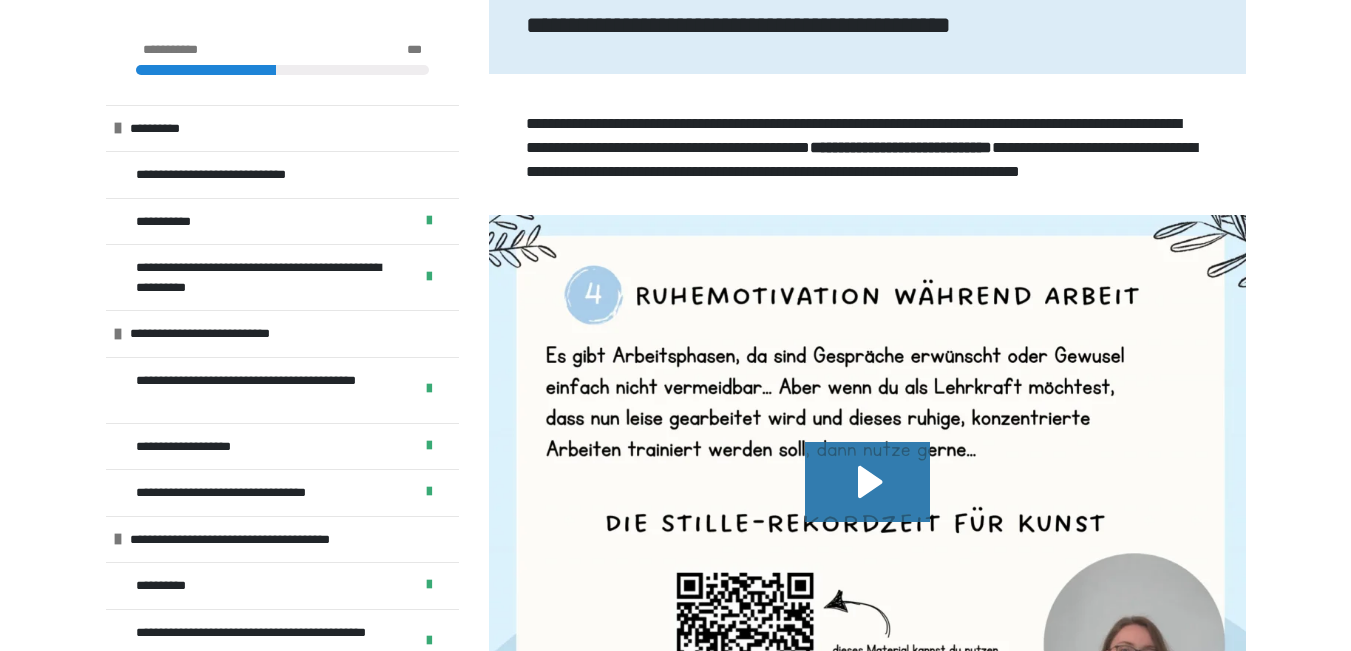 scroll, scrollTop: 663, scrollLeft: 0, axis: vertical 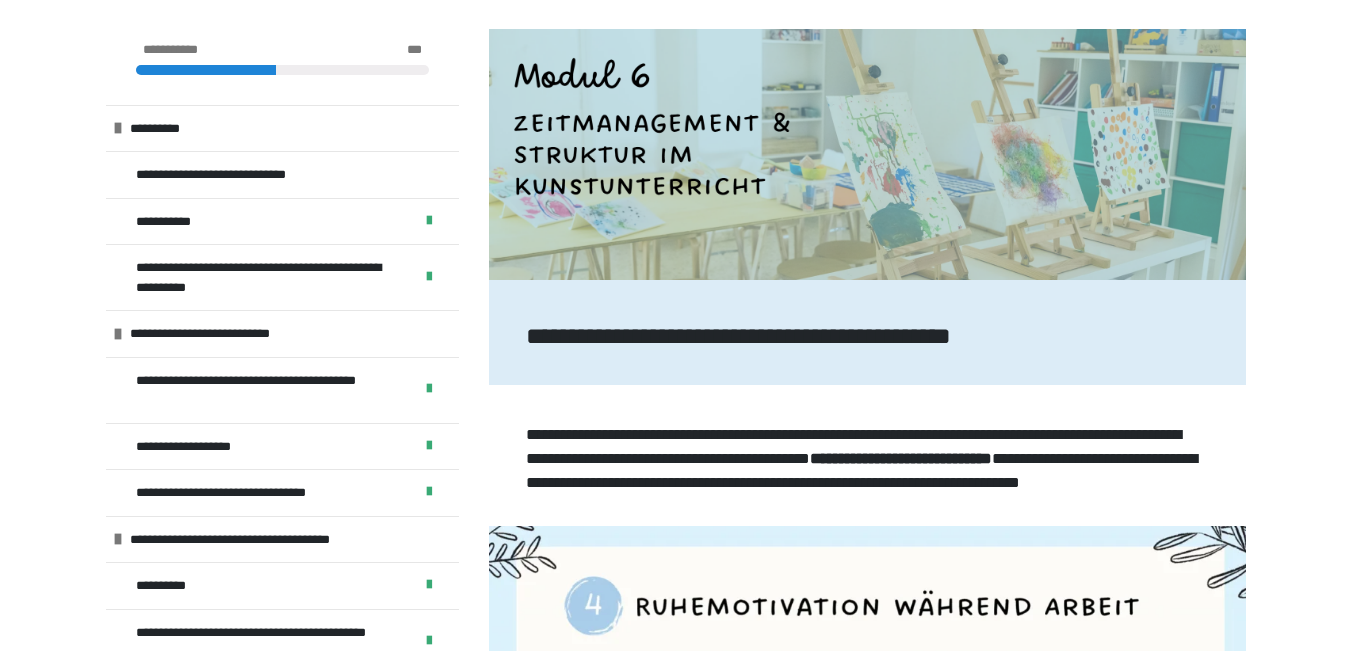 click on "**********" at bounding box center (675, 438) 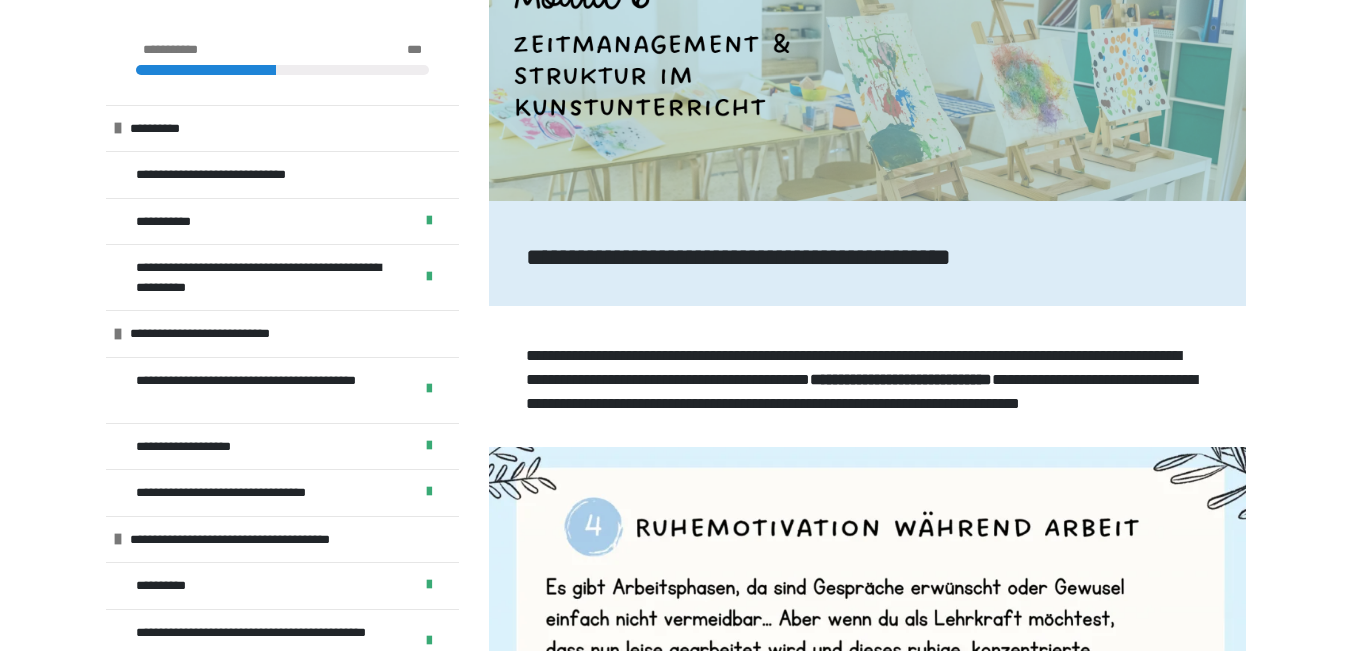 scroll, scrollTop: 383, scrollLeft: 0, axis: vertical 